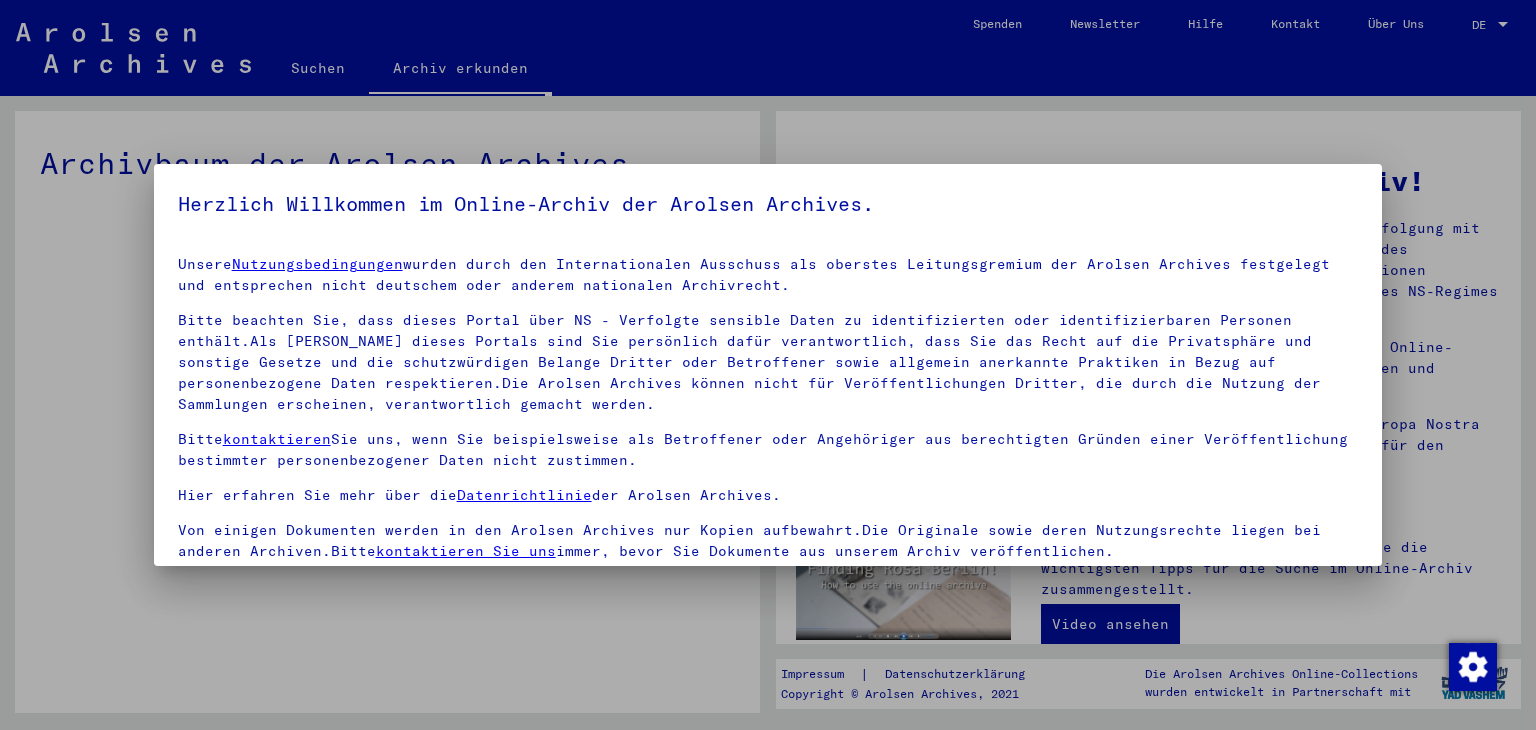 scroll, scrollTop: 0, scrollLeft: 0, axis: both 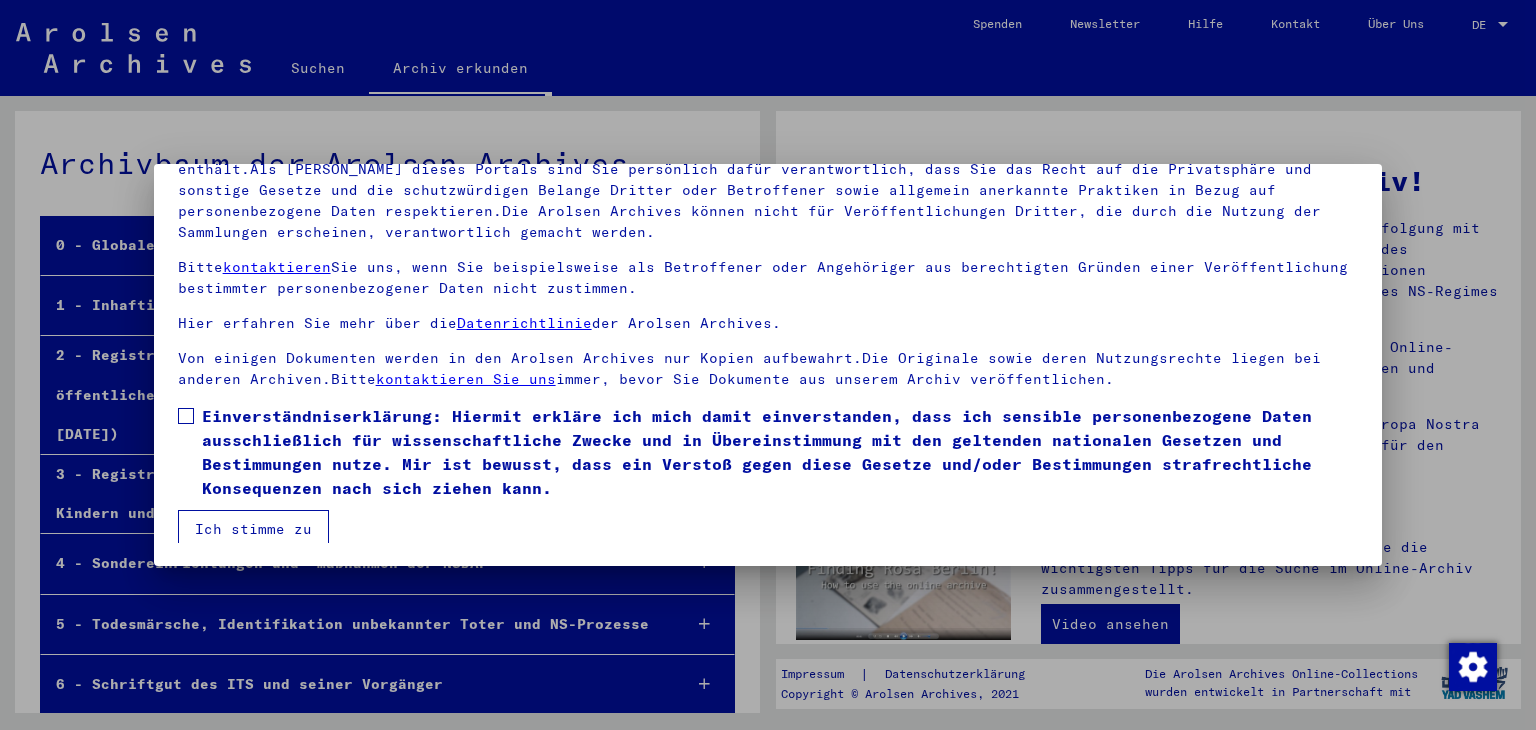 click at bounding box center [186, 416] 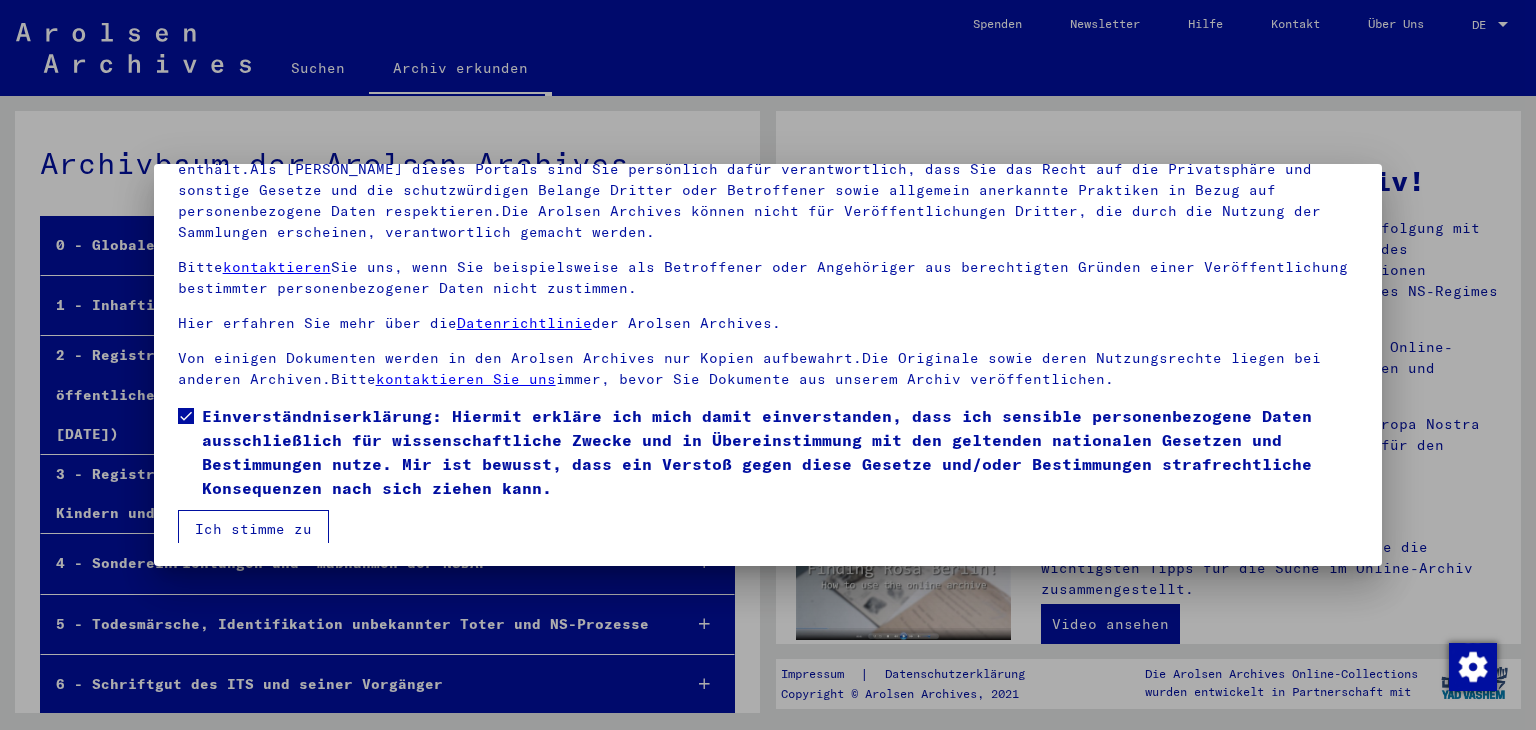 click on "Ich stimme zu" at bounding box center [253, 529] 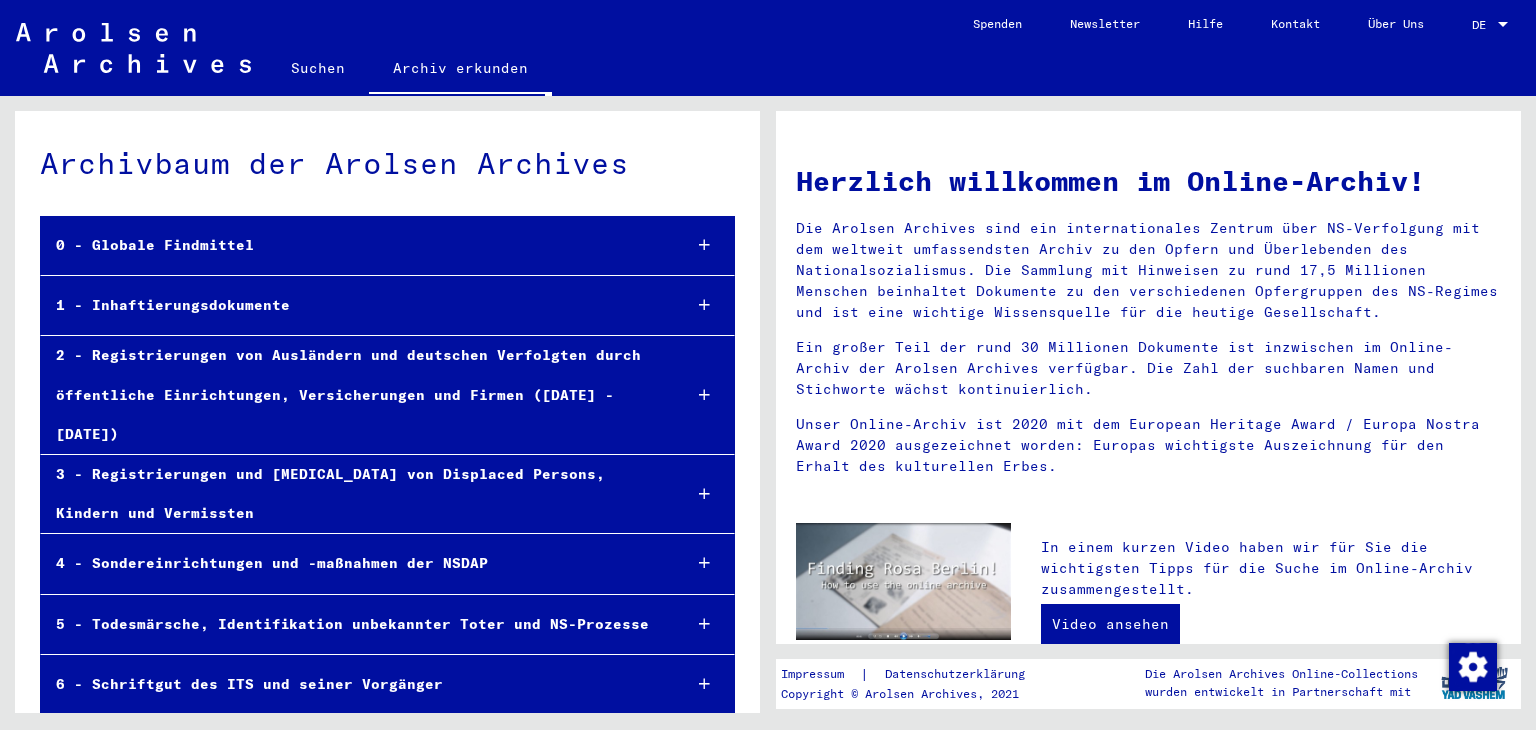 click on "Suchen" 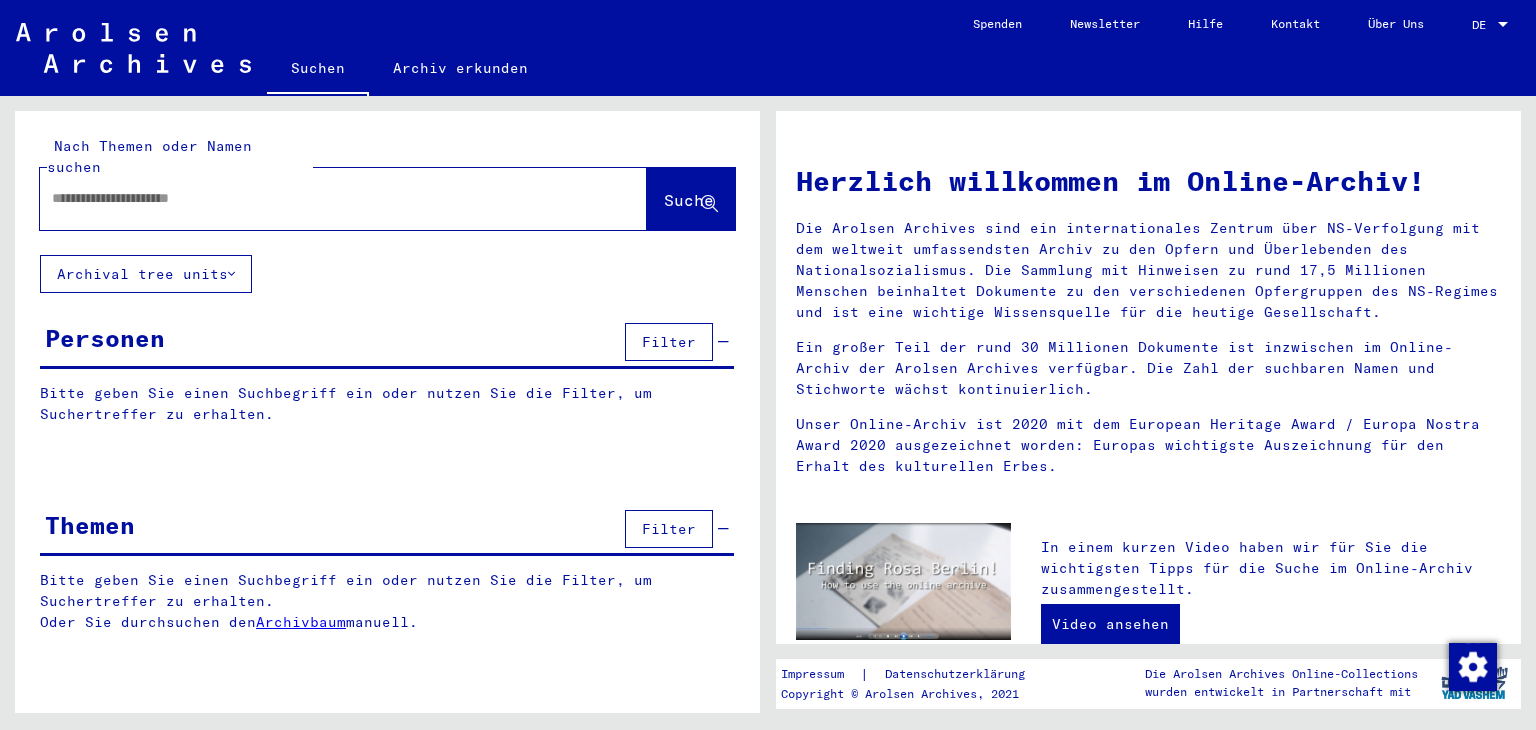 click 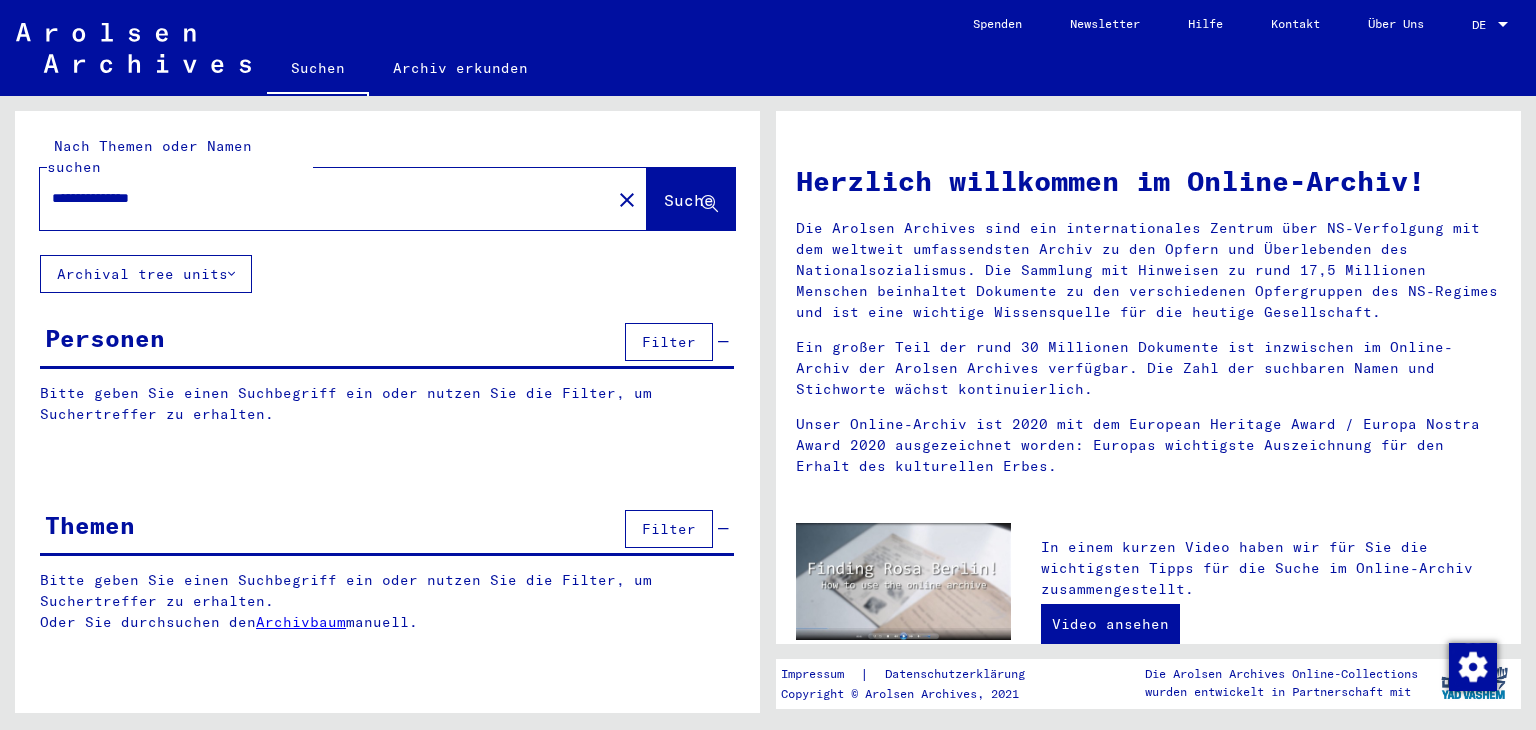 type on "**********" 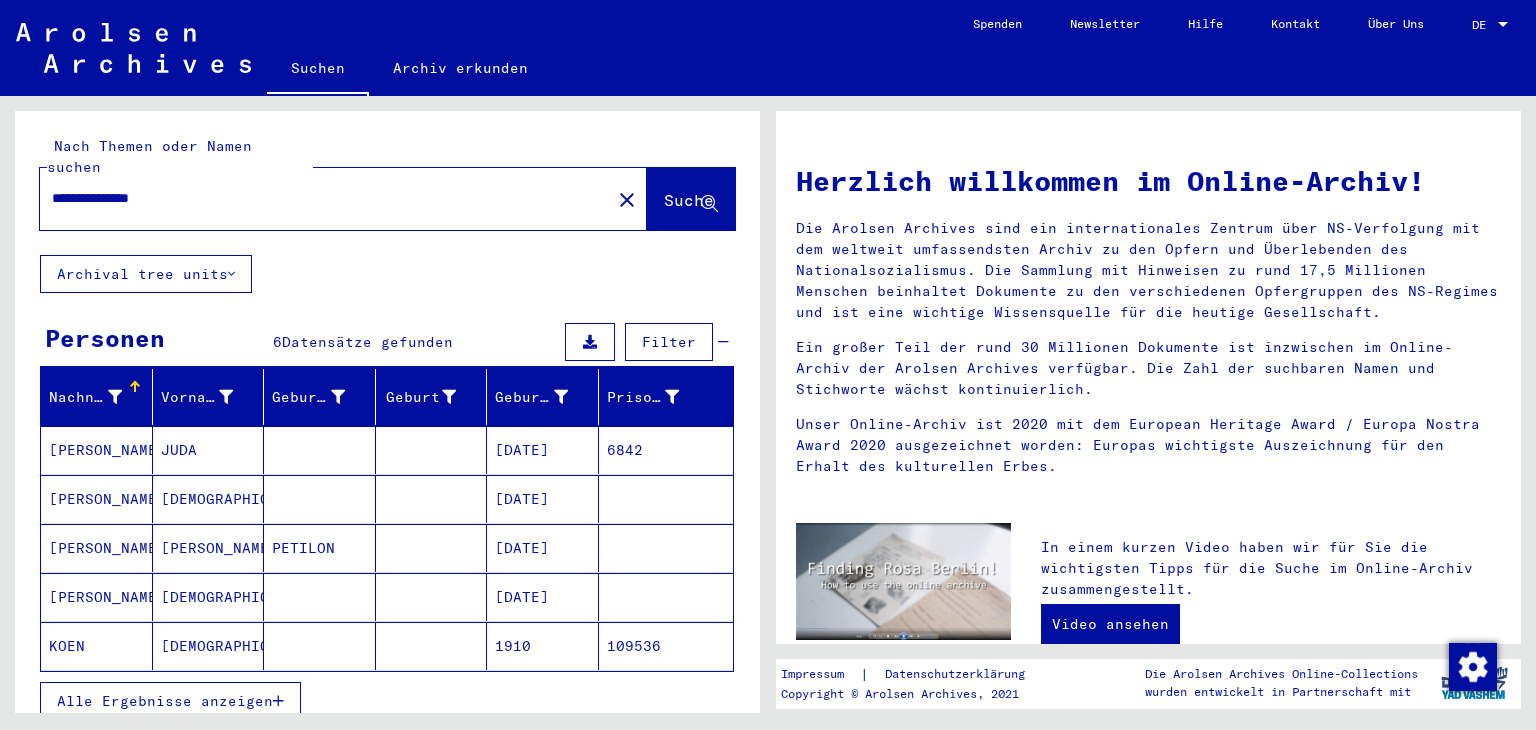 click on "JUDA" at bounding box center (209, 499) 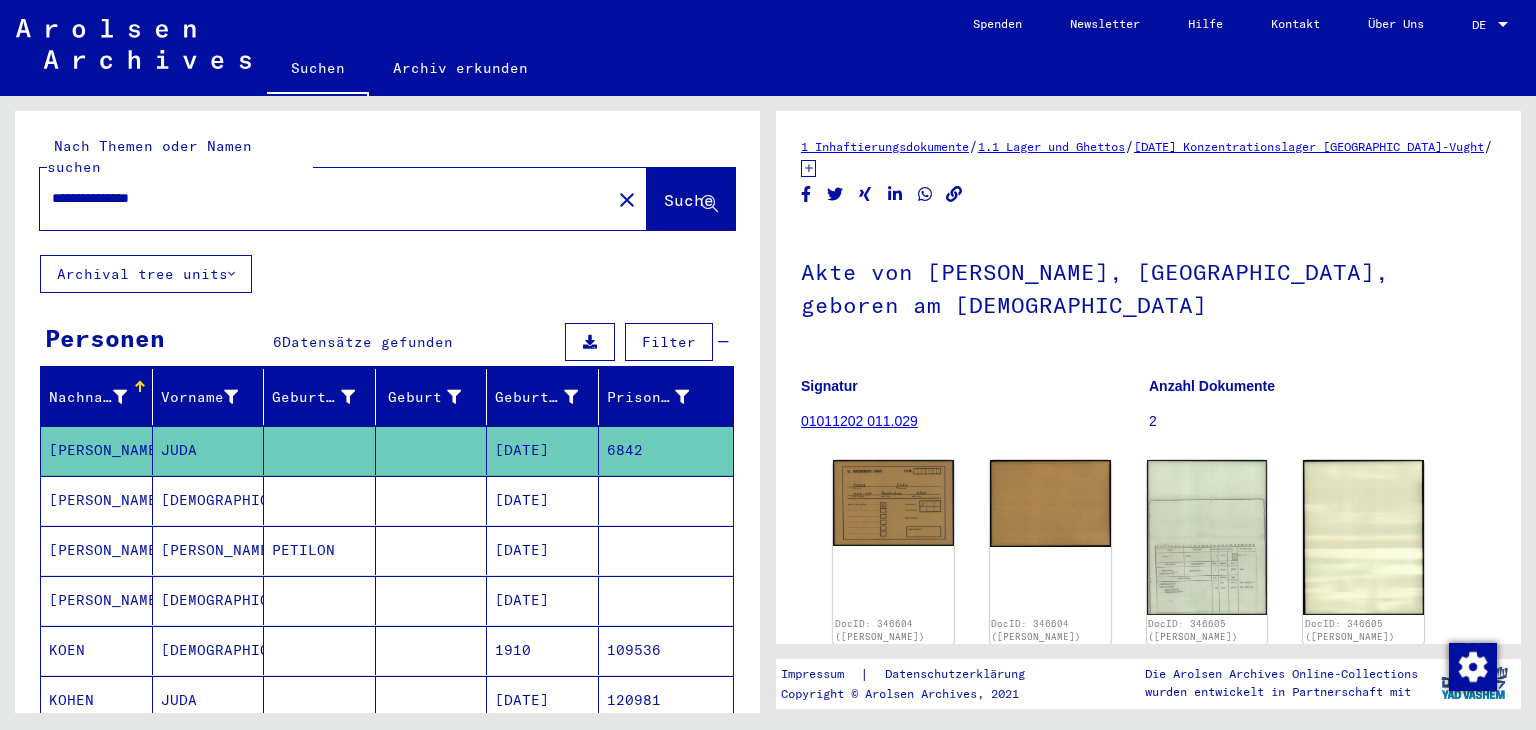 scroll, scrollTop: 0, scrollLeft: 0, axis: both 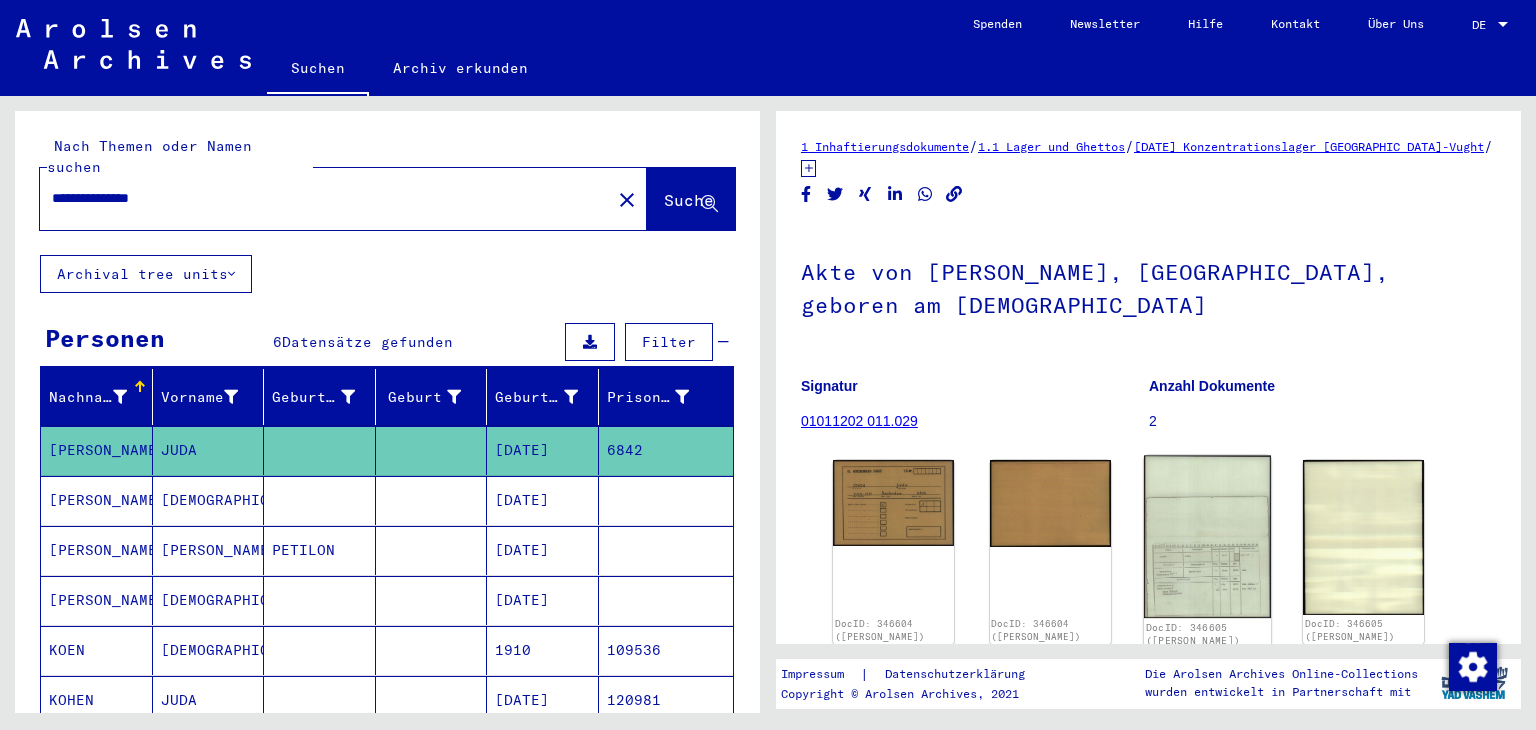 click 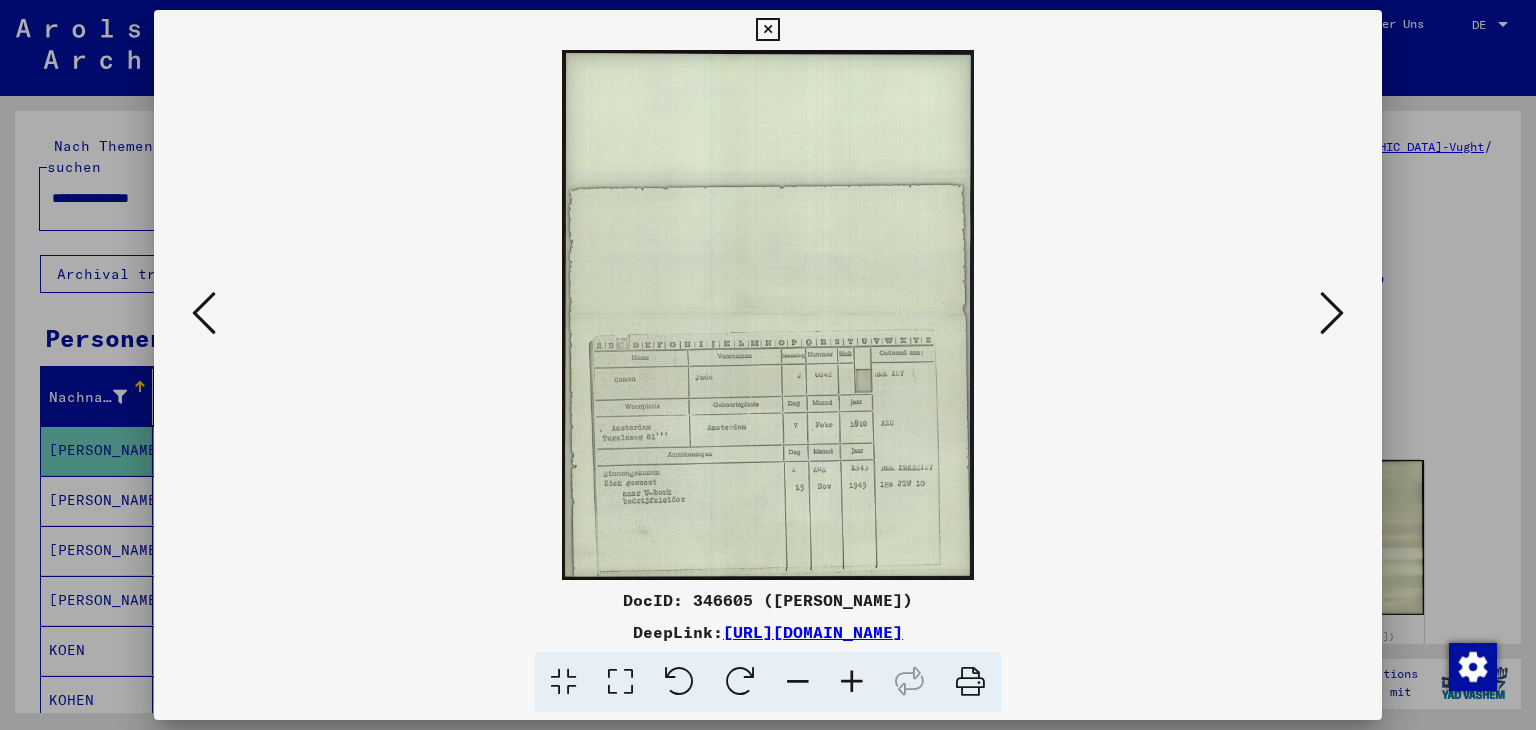 click at bounding box center [852, 682] 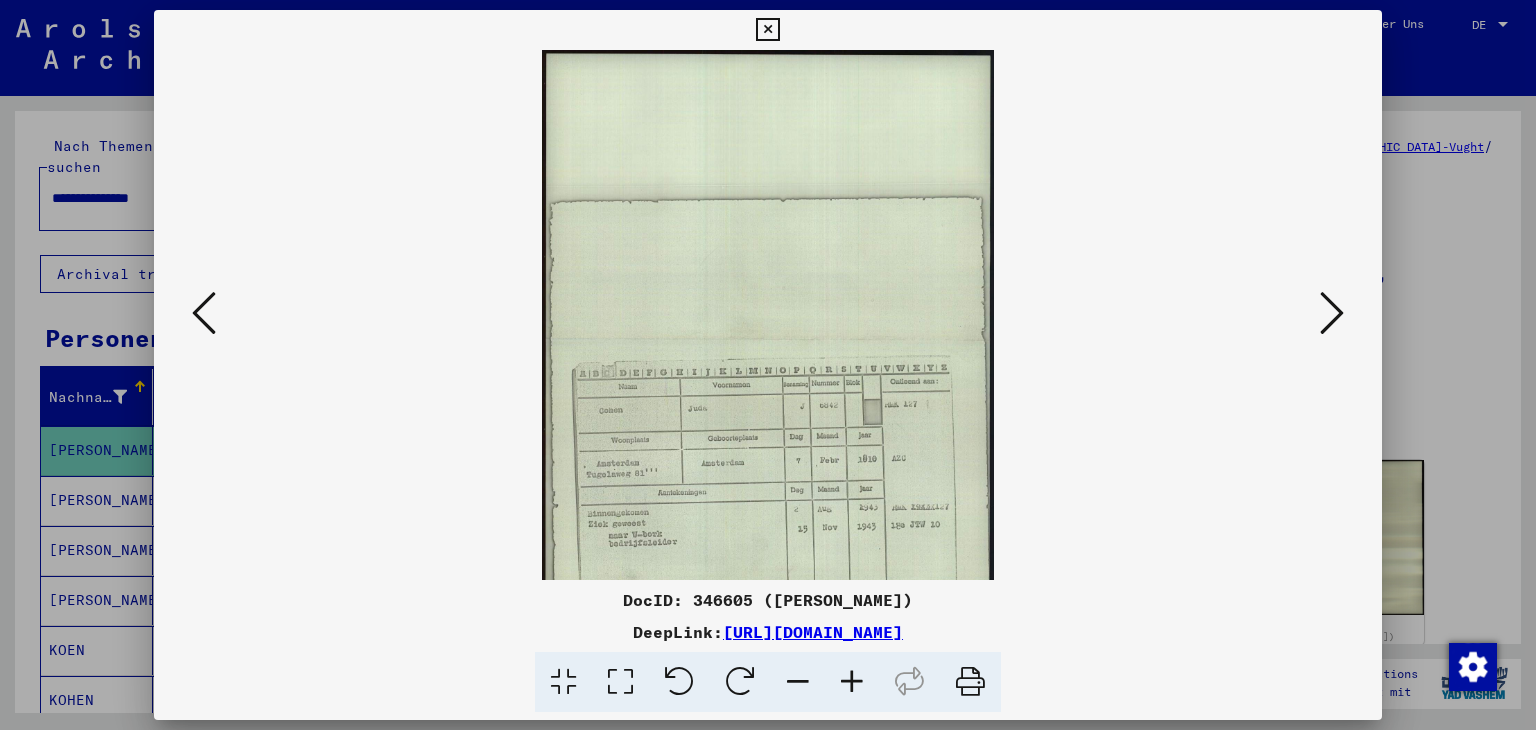 click at bounding box center (852, 682) 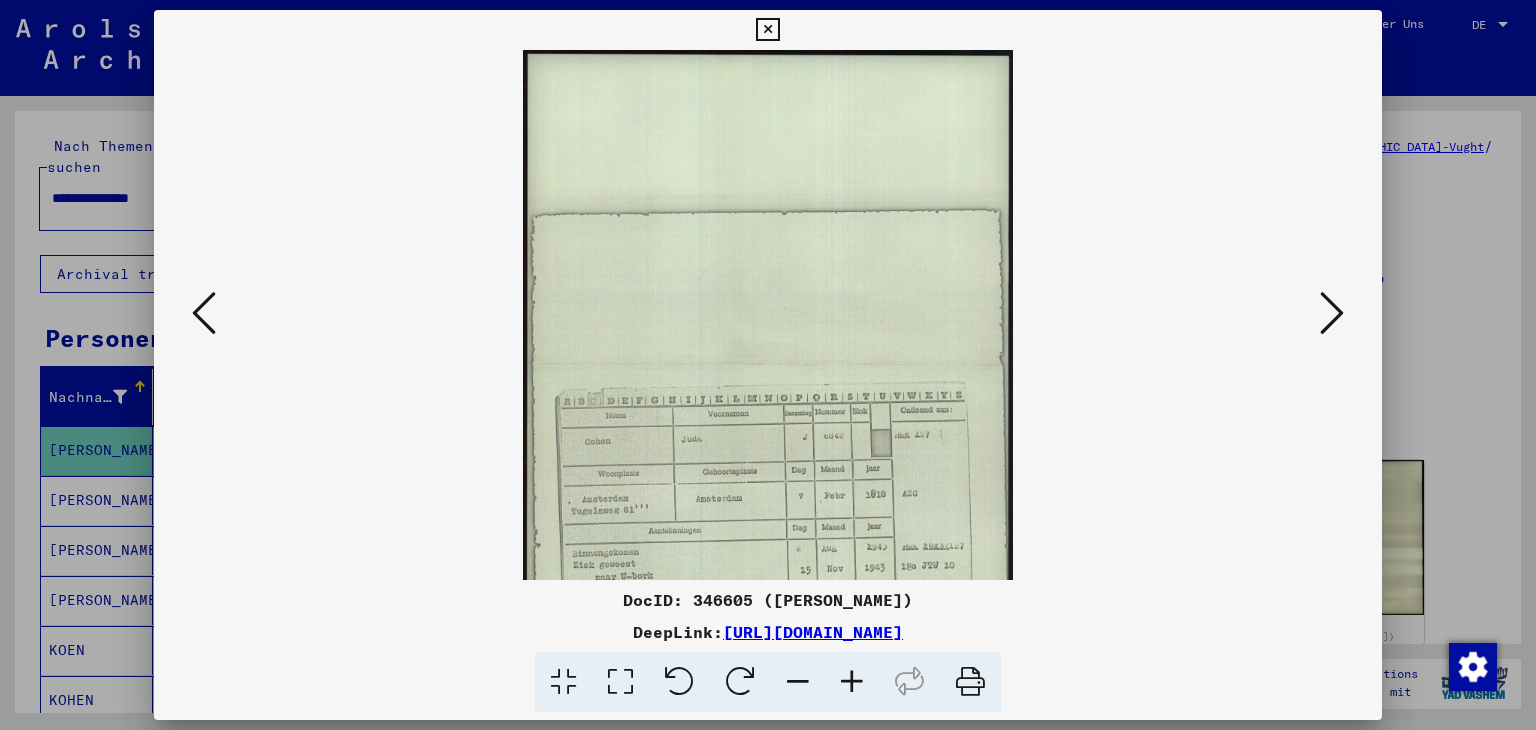 click at bounding box center (852, 682) 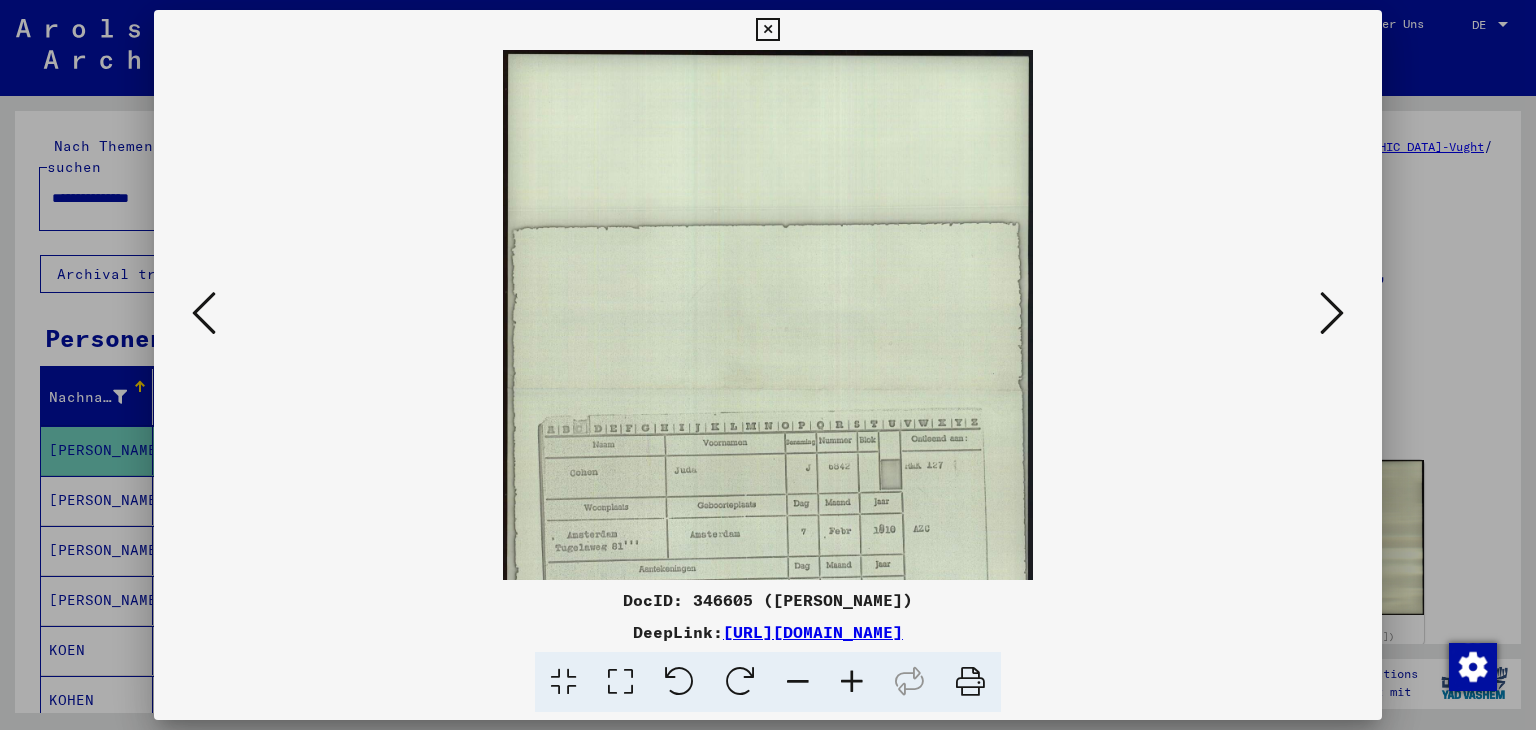click at bounding box center [852, 682] 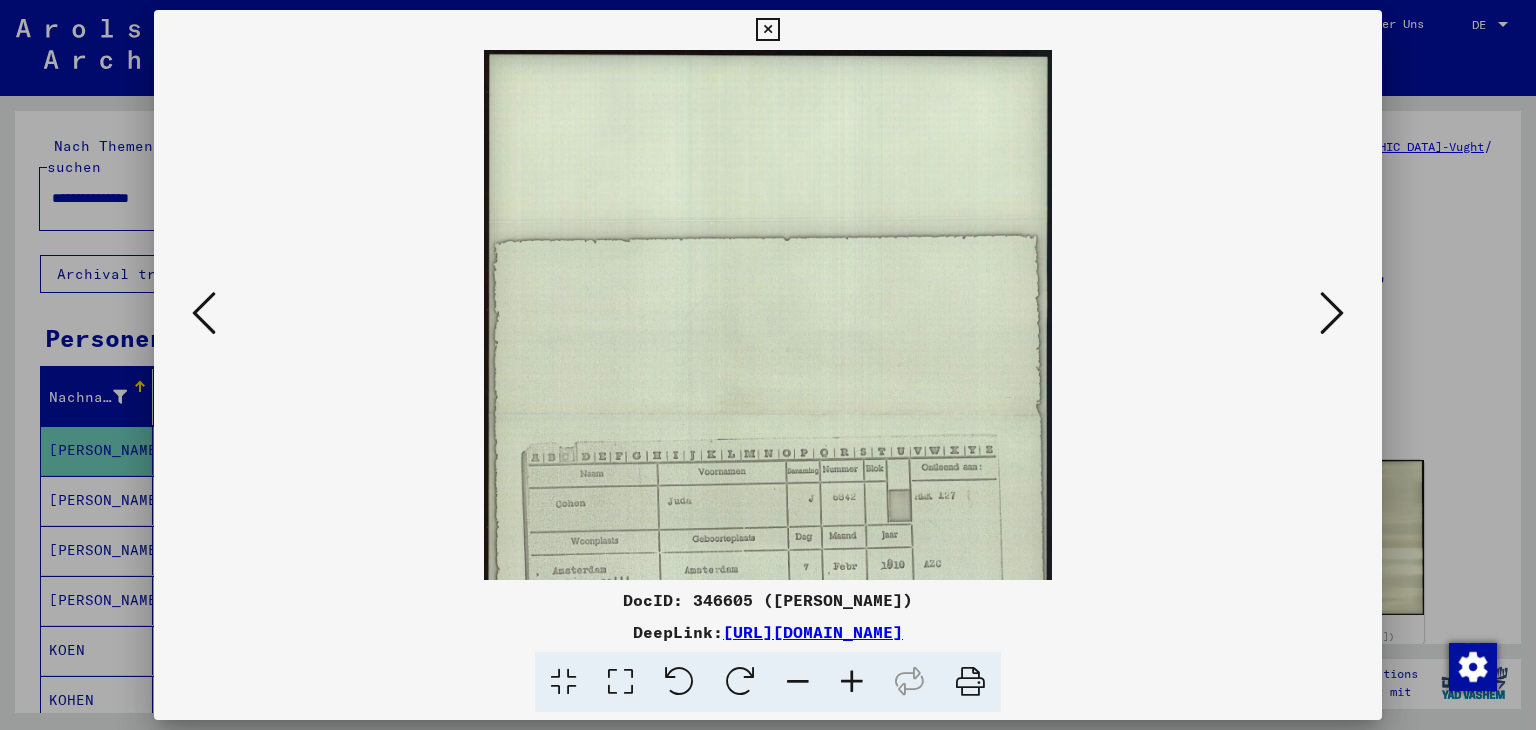 click at bounding box center (852, 682) 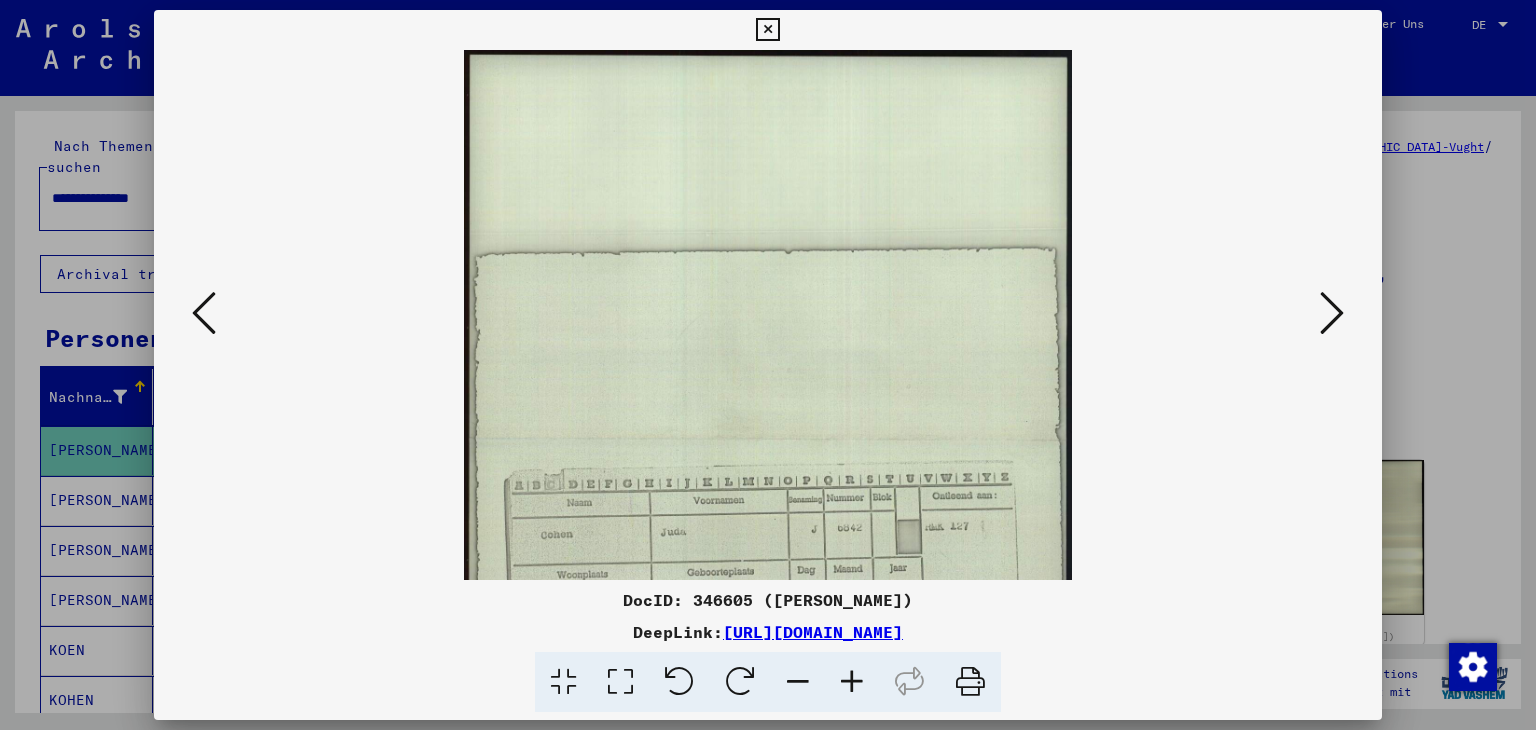 click at bounding box center [852, 682] 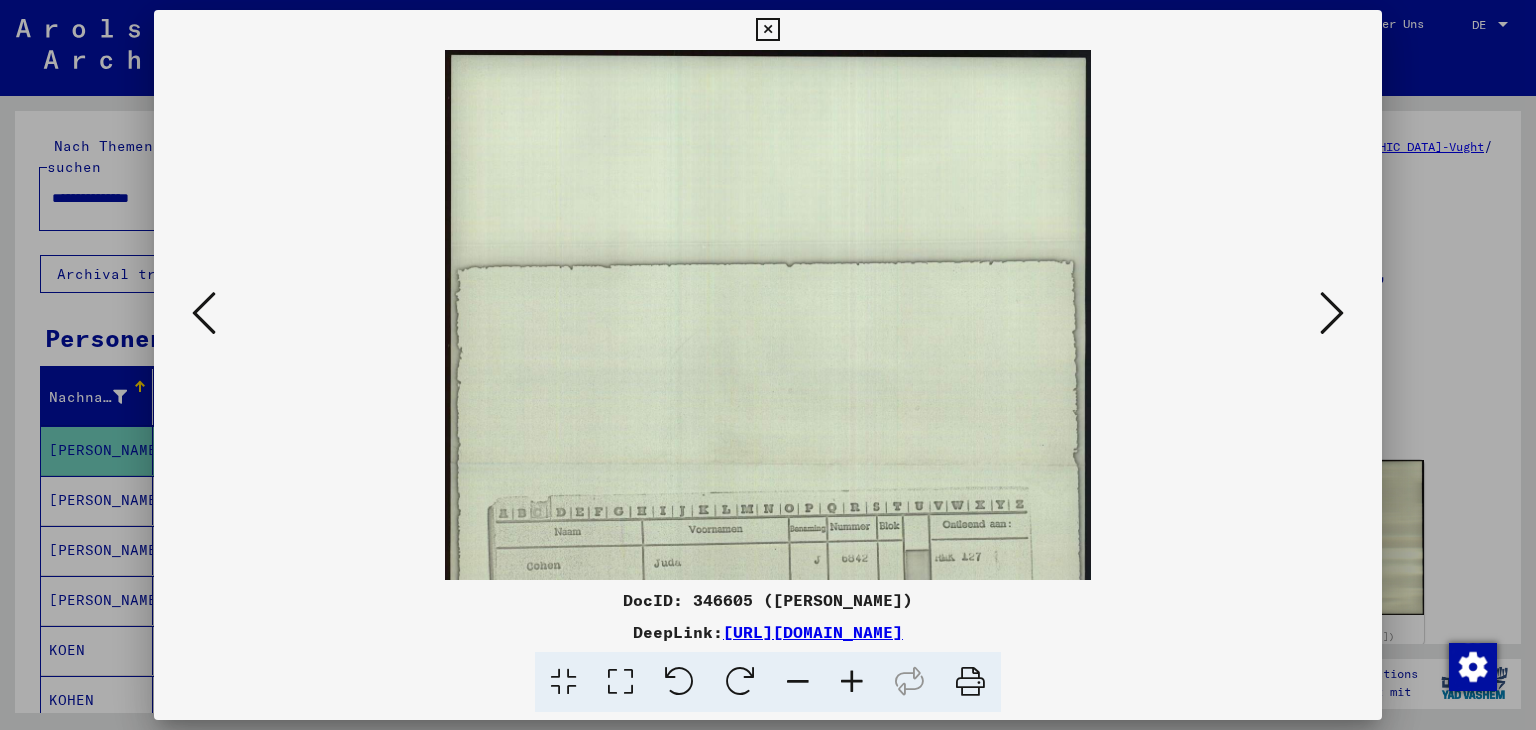 click at bounding box center (852, 682) 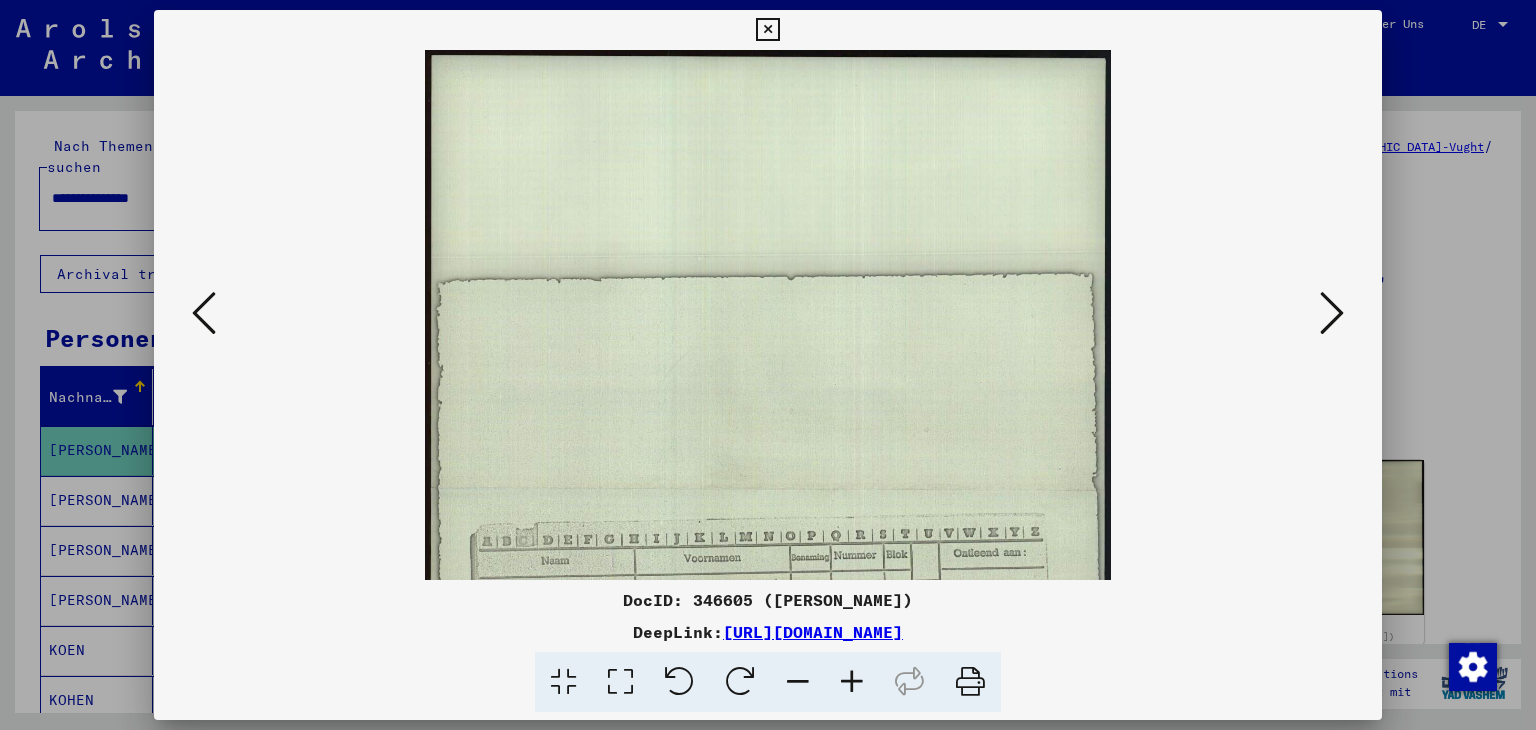 click at bounding box center [852, 682] 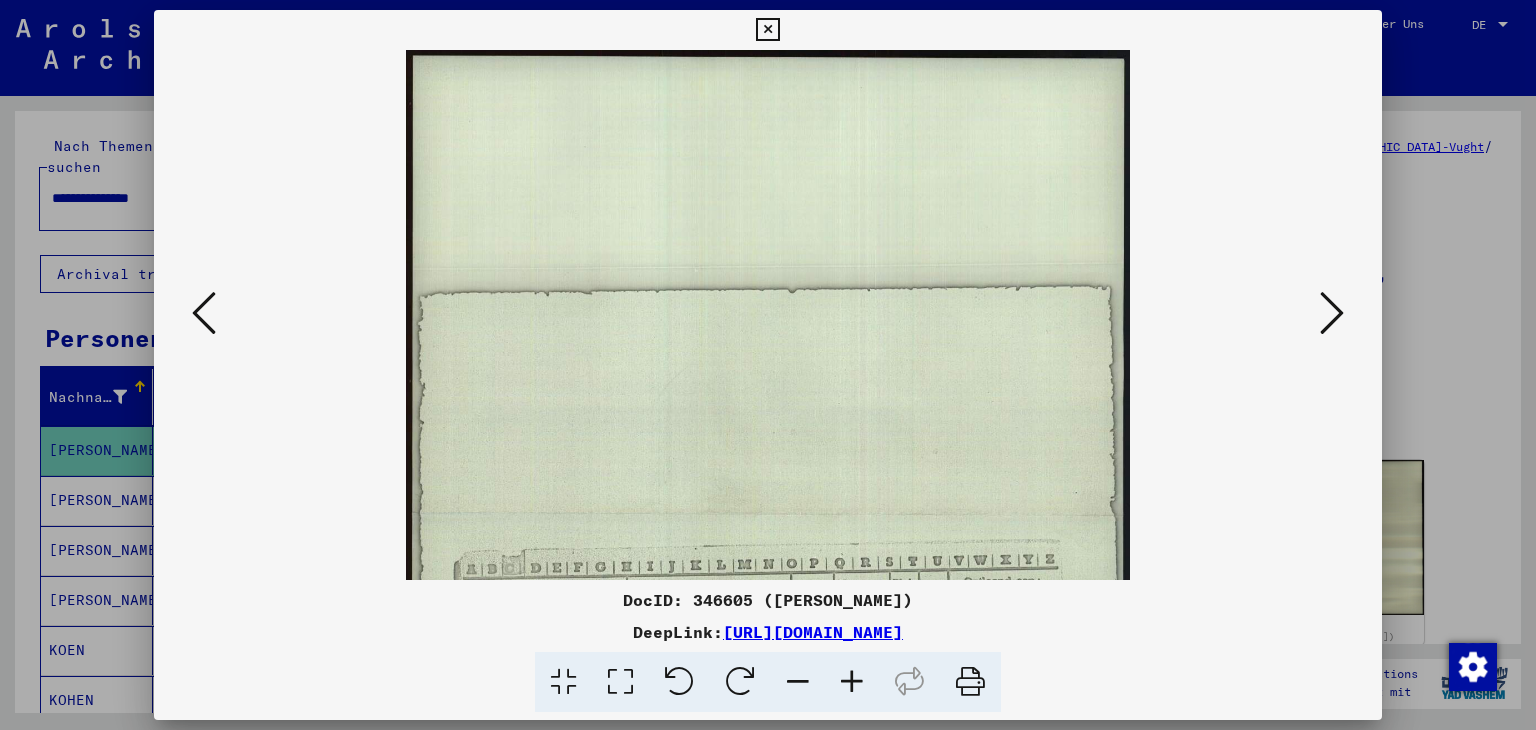 click at bounding box center (852, 682) 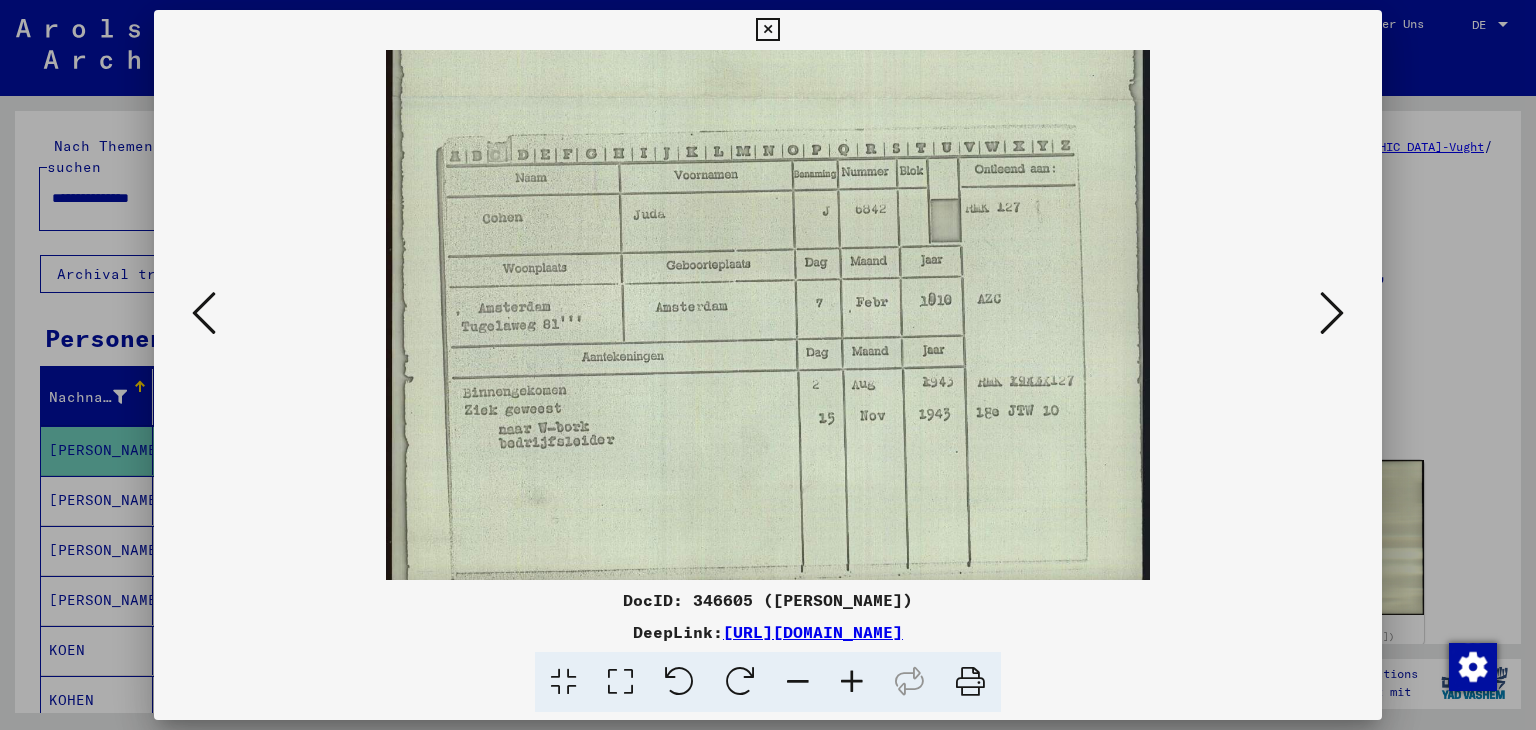 scroll, scrollTop: 449, scrollLeft: 0, axis: vertical 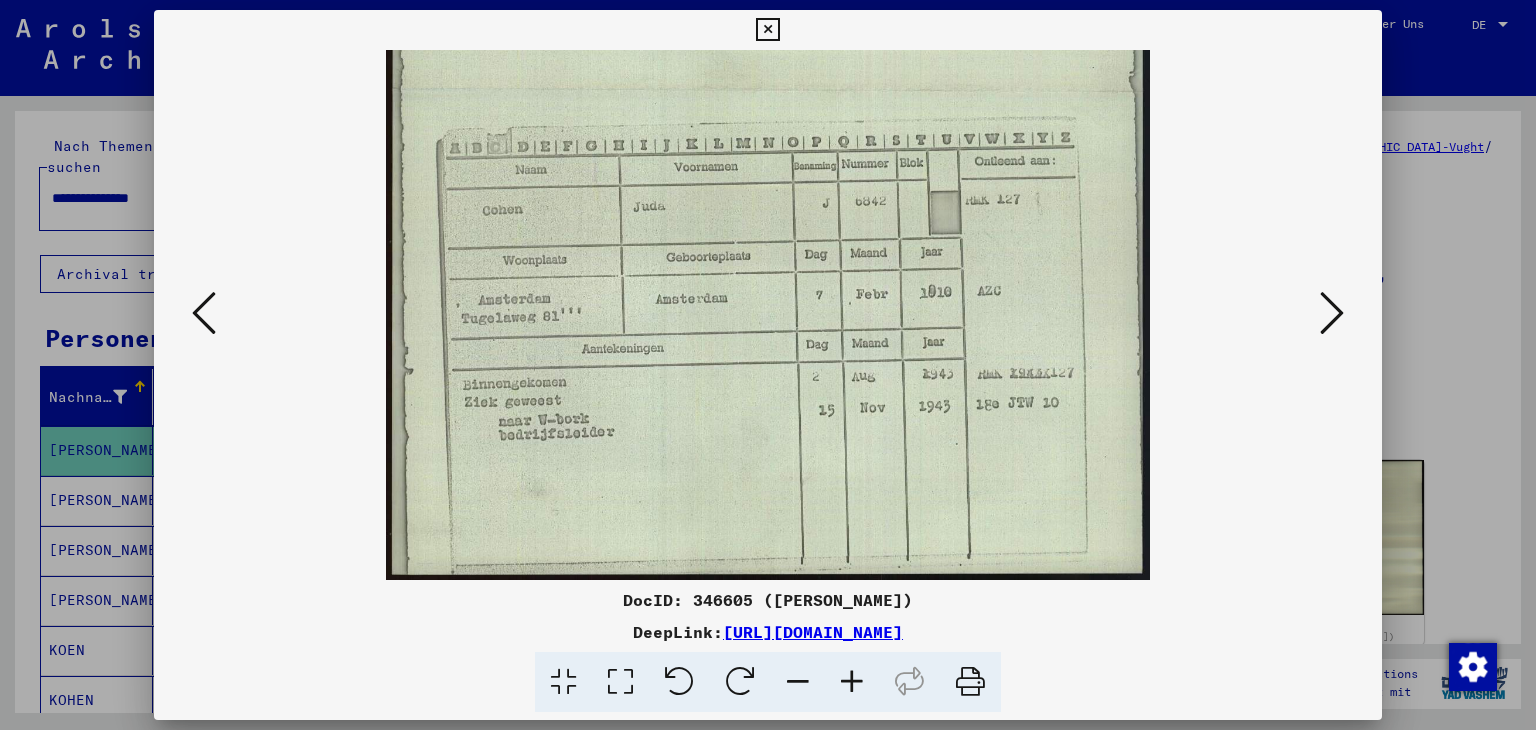drag, startPoint x: 704, startPoint y: 496, endPoint x: 700, endPoint y: -3, distance: 499.01602 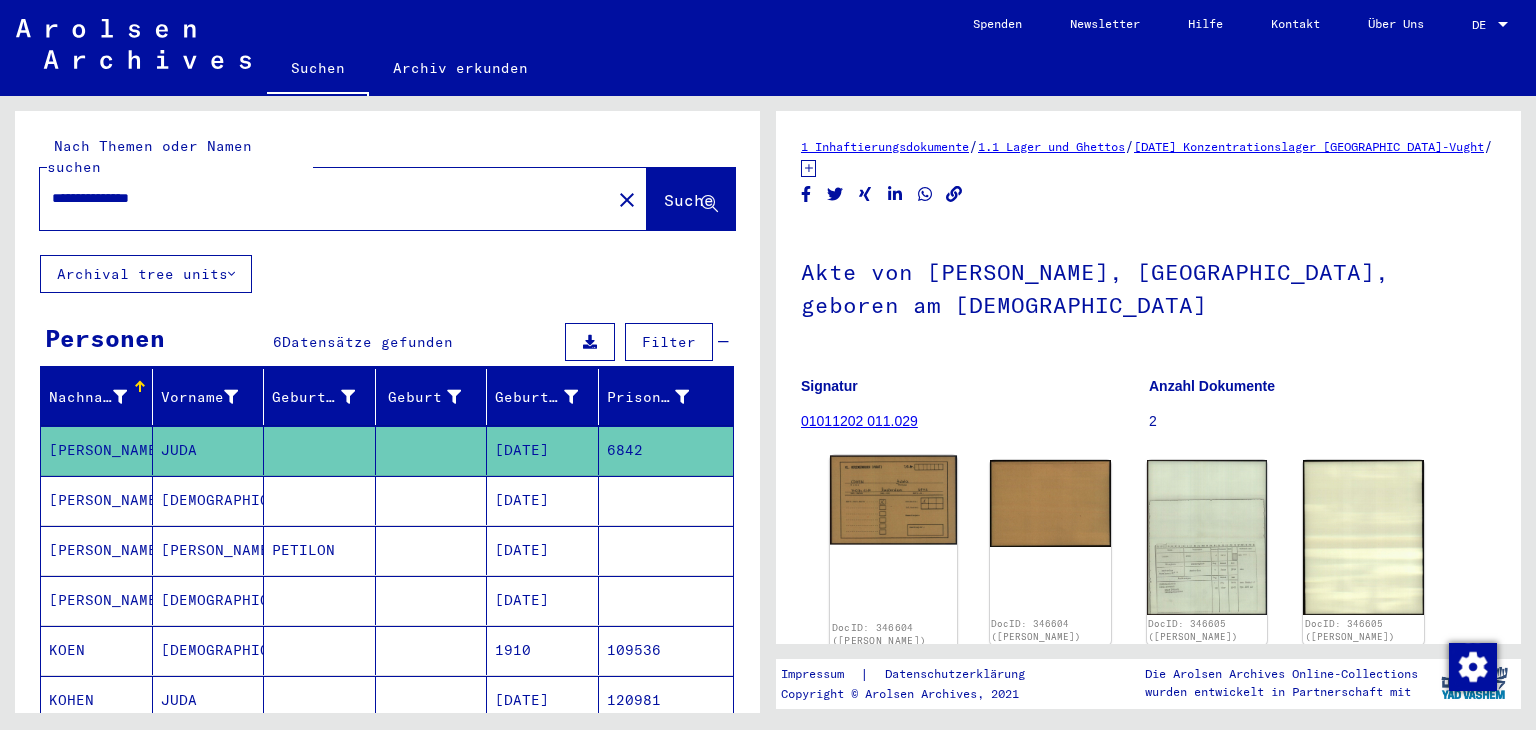 click 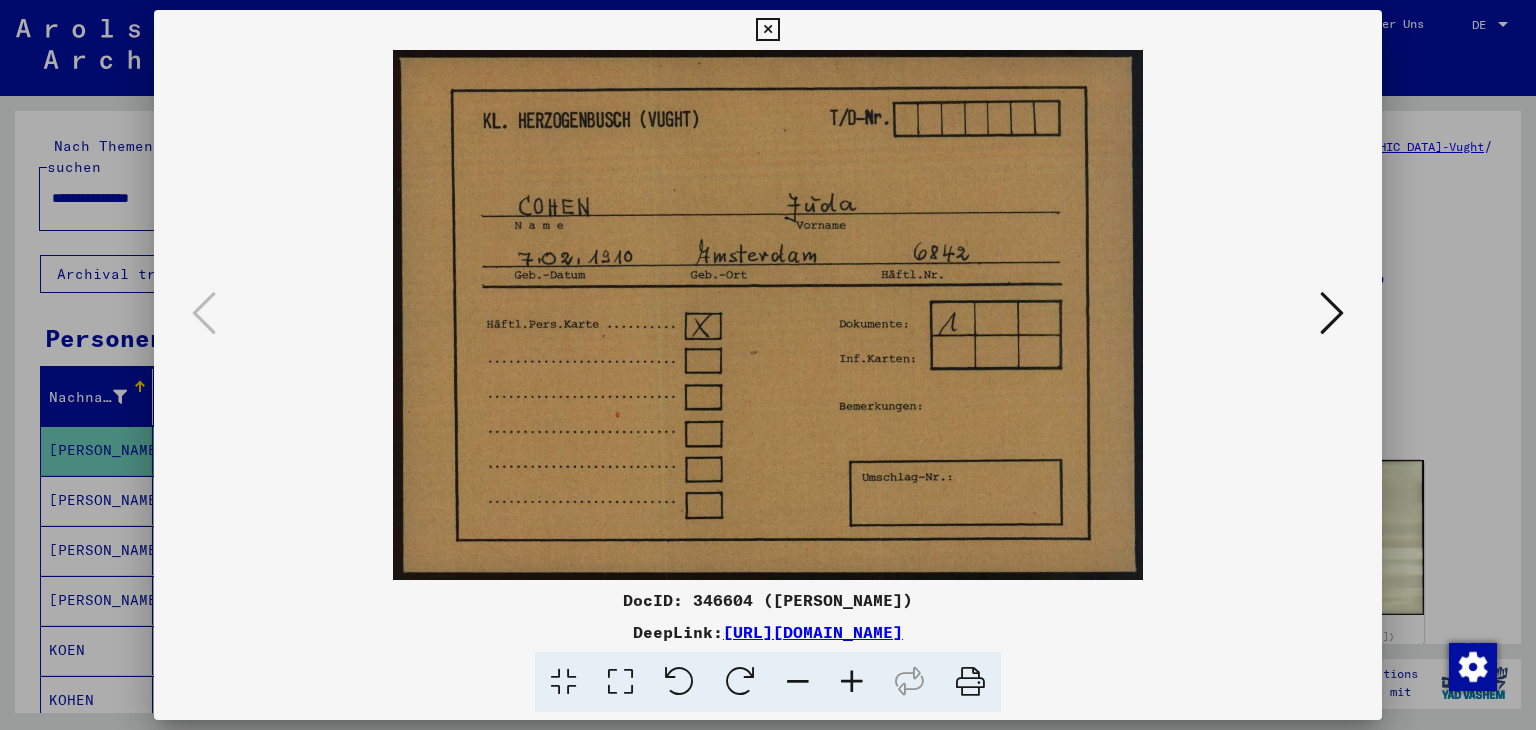 click at bounding box center [768, 315] 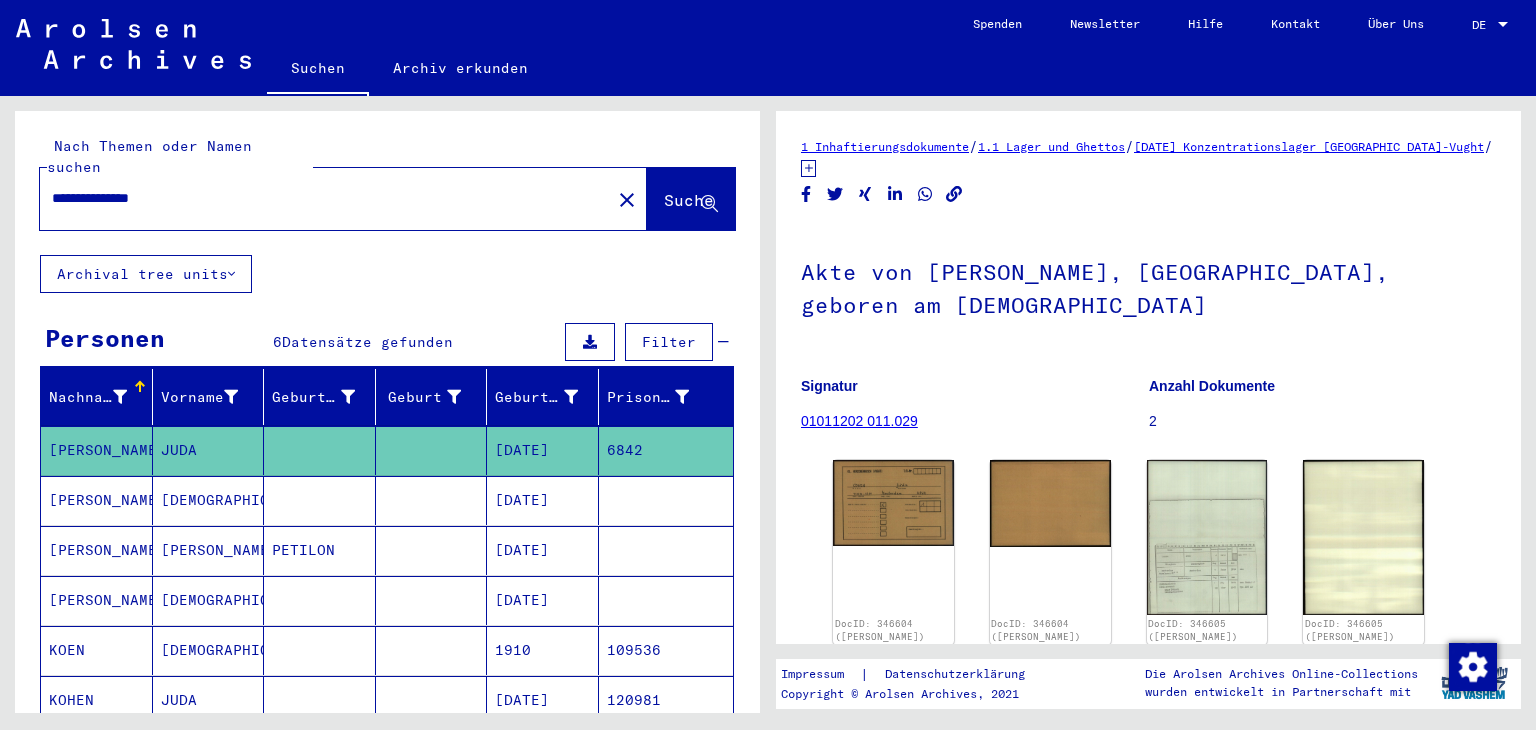click on "[PERSON_NAME]" at bounding box center (97, 550) 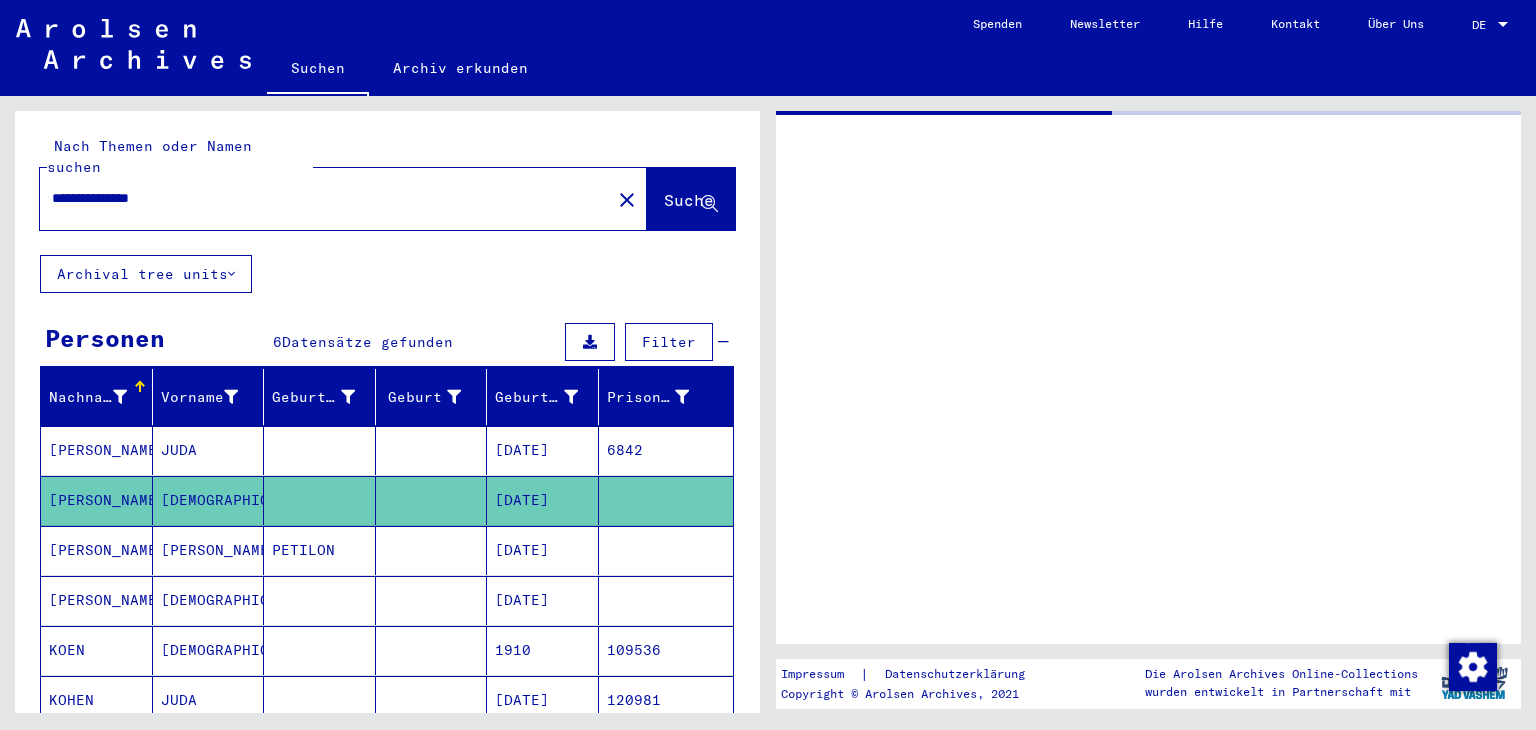 click on "[PERSON_NAME]" 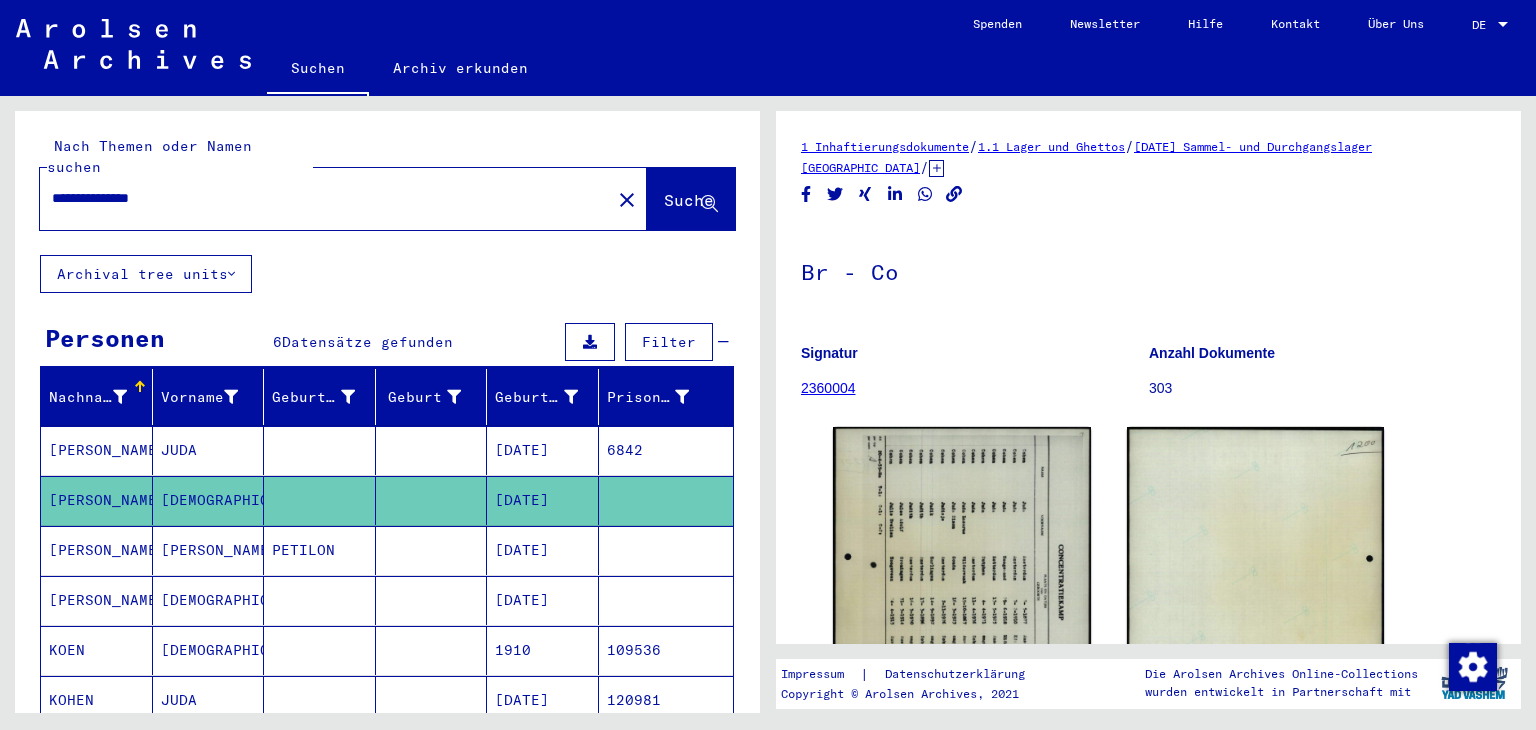 scroll, scrollTop: 0, scrollLeft: 0, axis: both 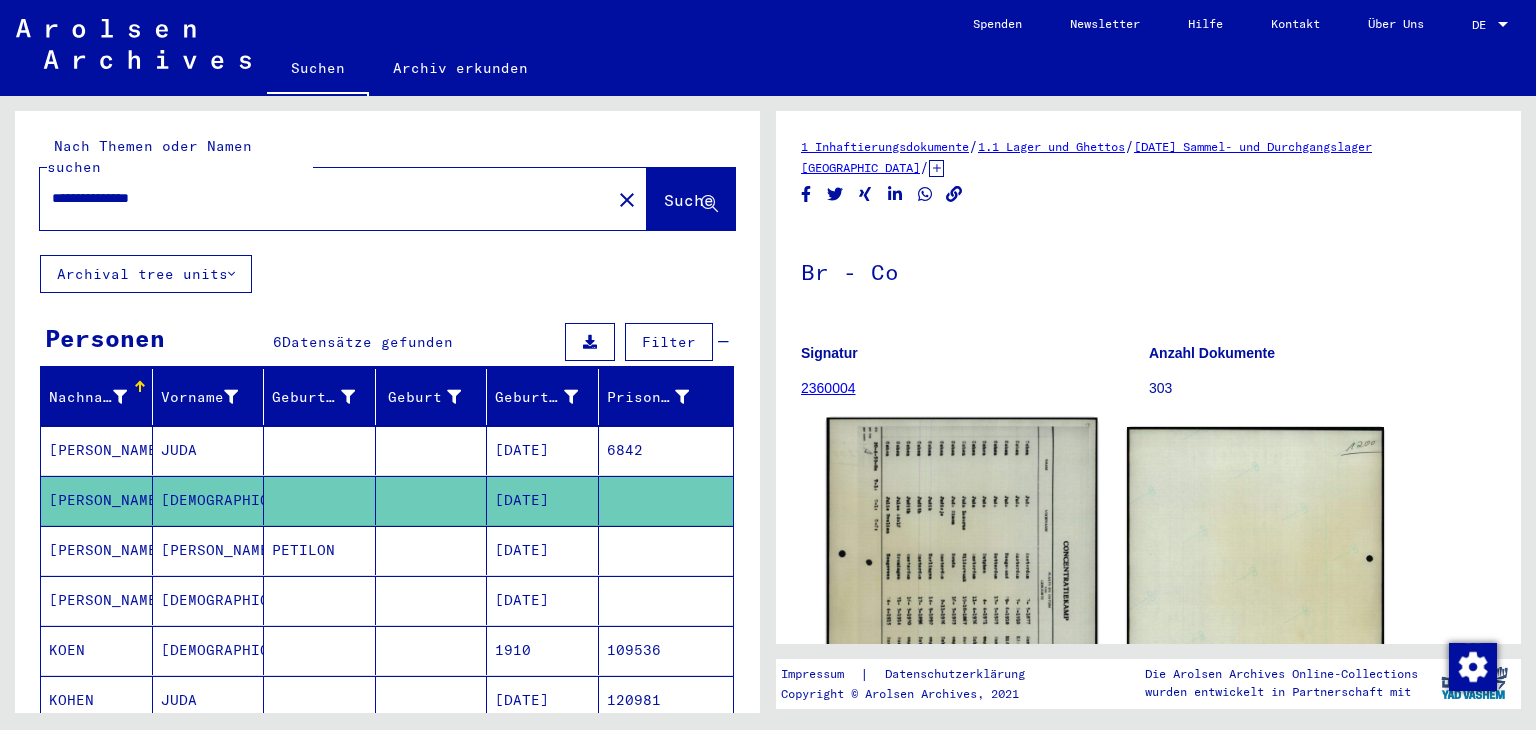 click 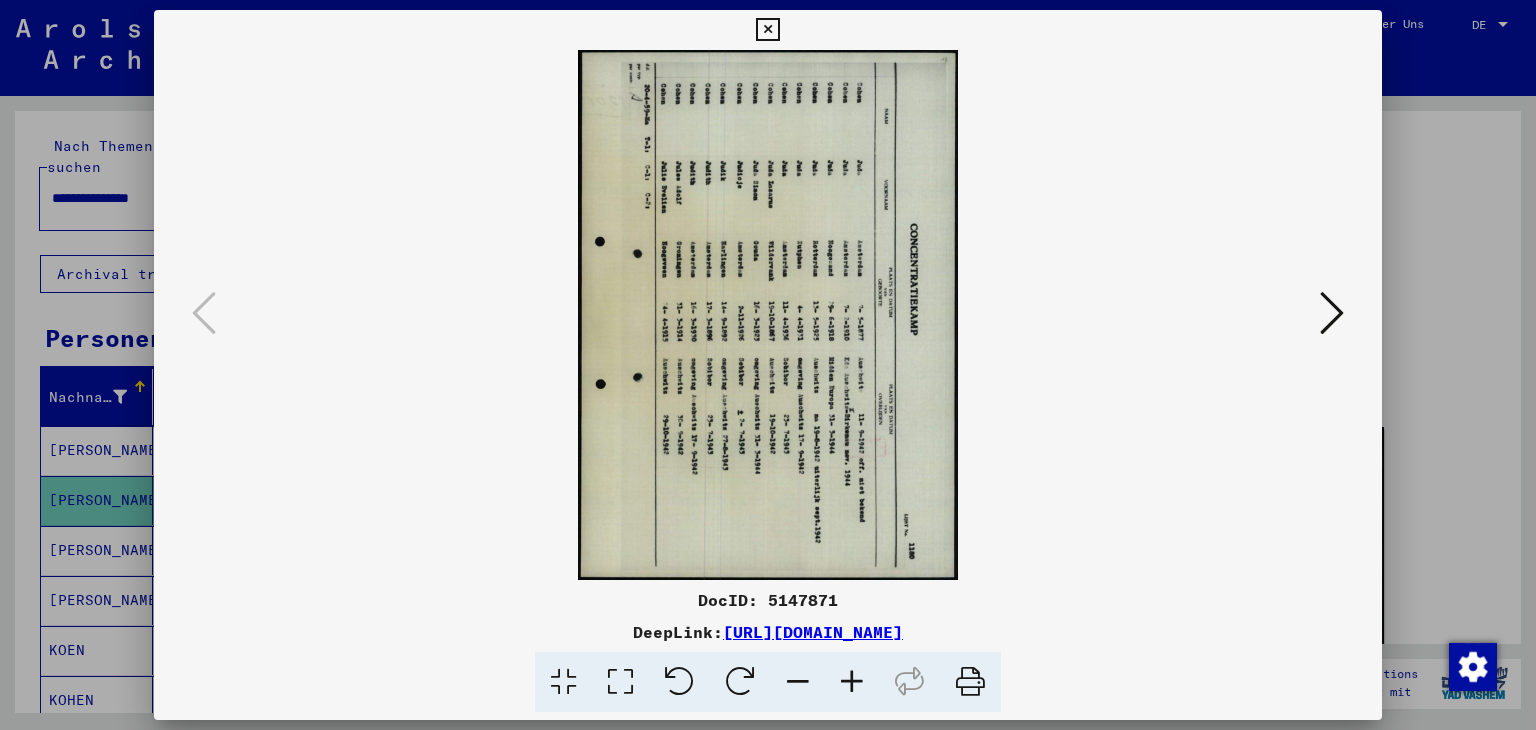 click at bounding box center [679, 682] 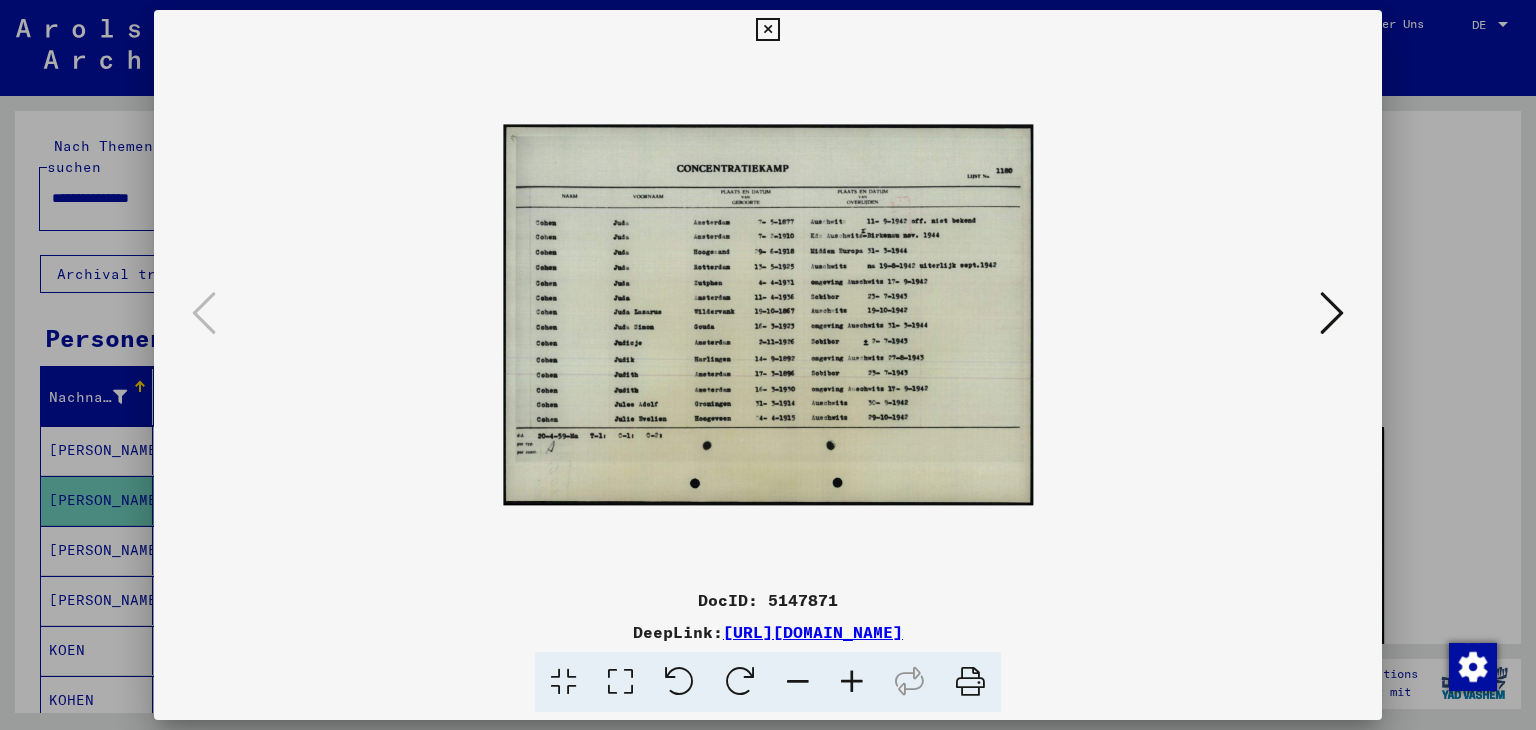 click at bounding box center [852, 682] 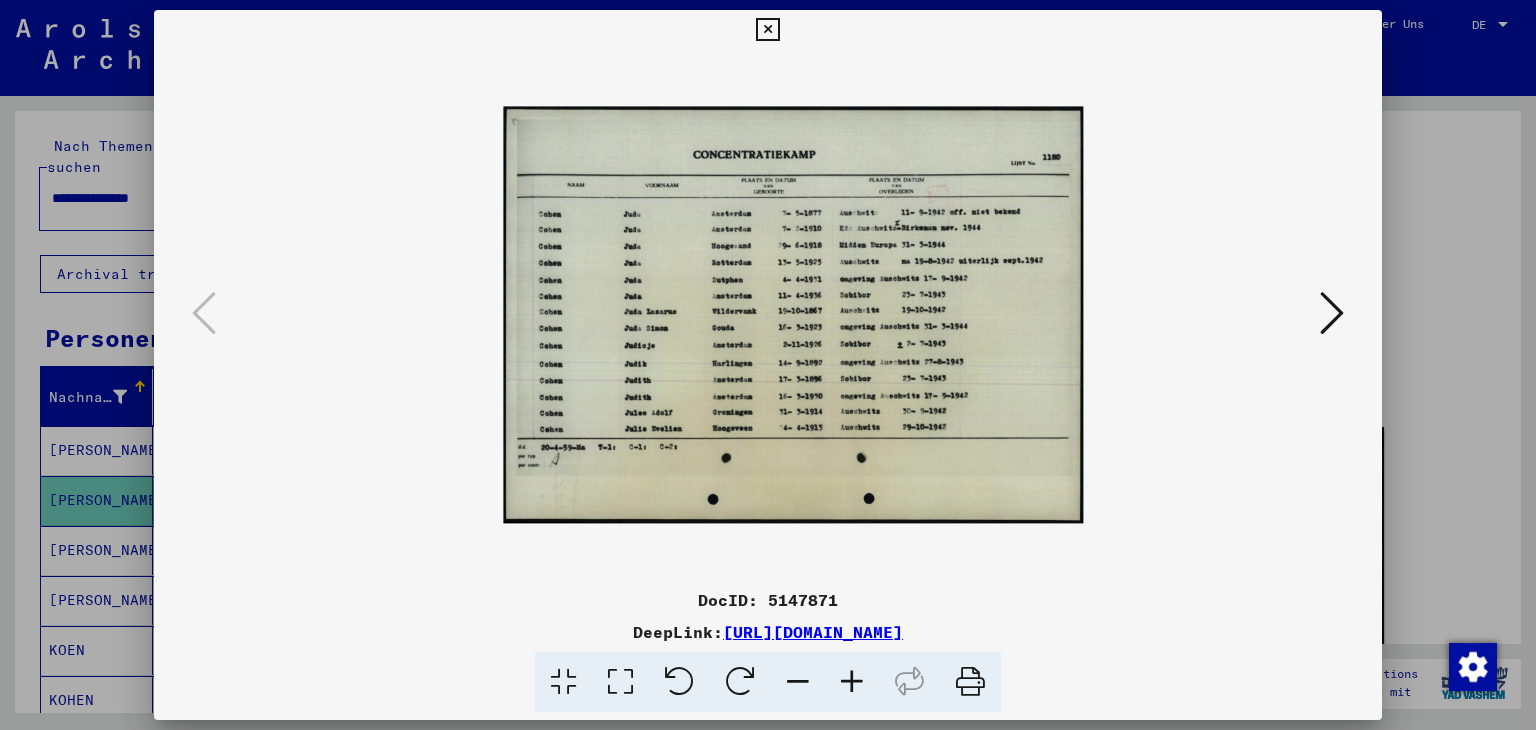 click at bounding box center [852, 682] 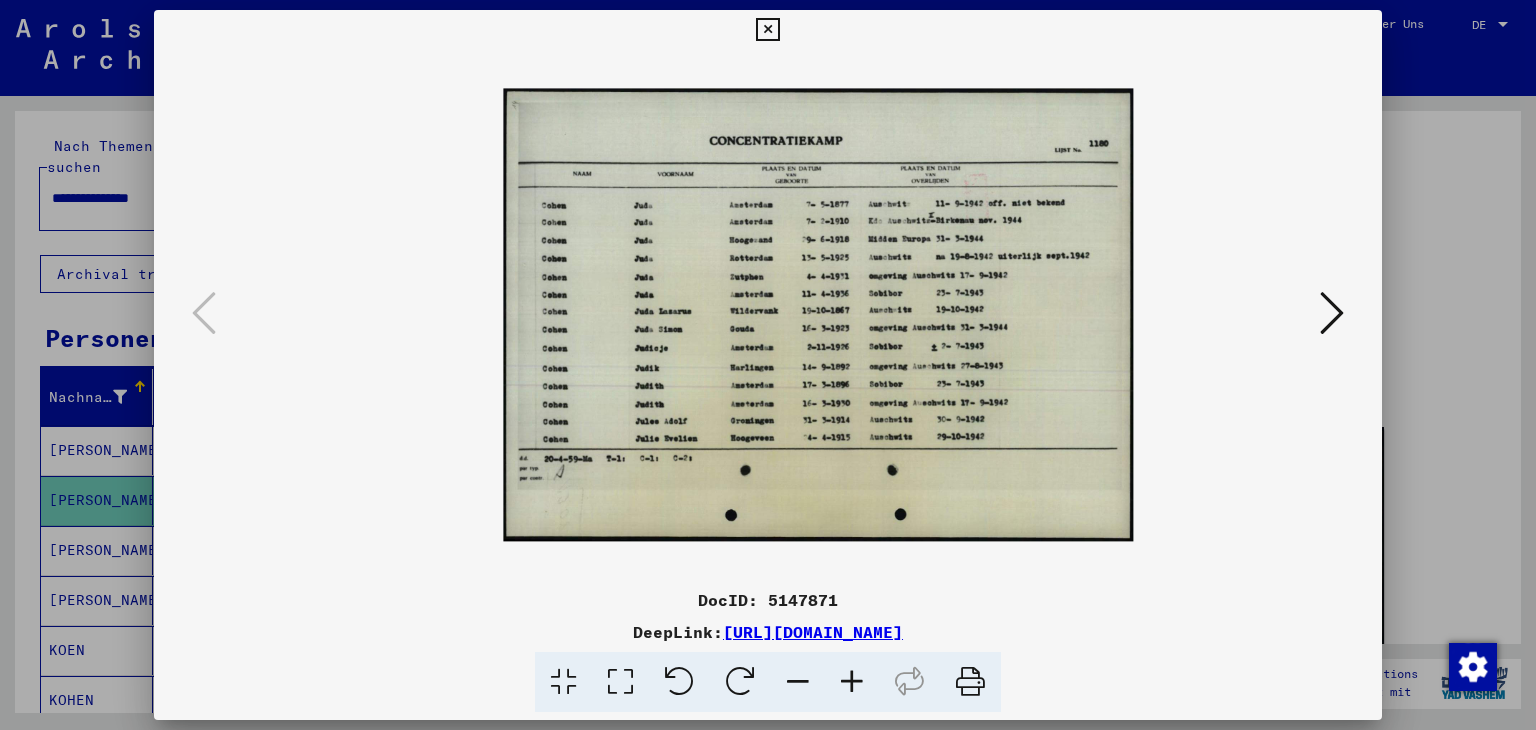 click at bounding box center [852, 682] 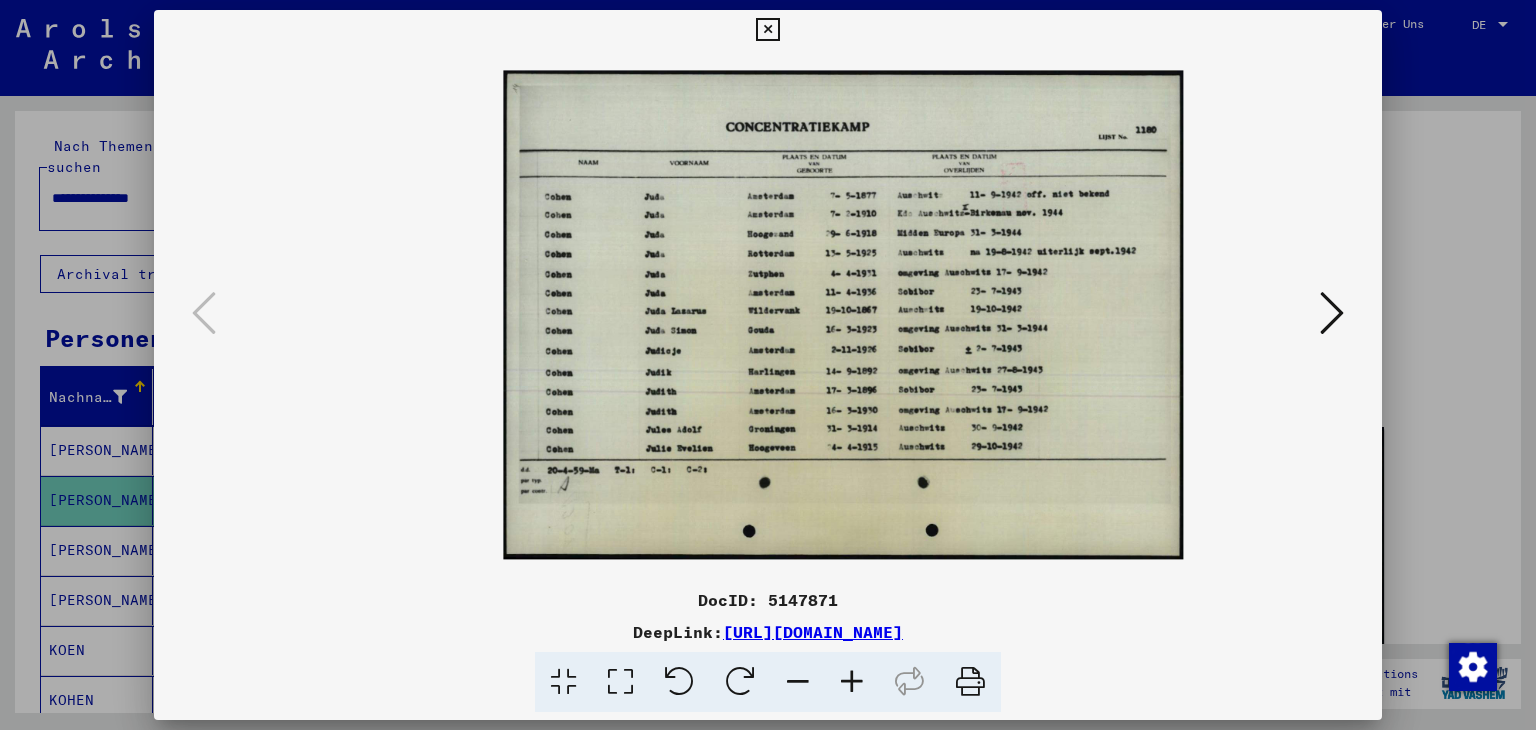 click at bounding box center [852, 682] 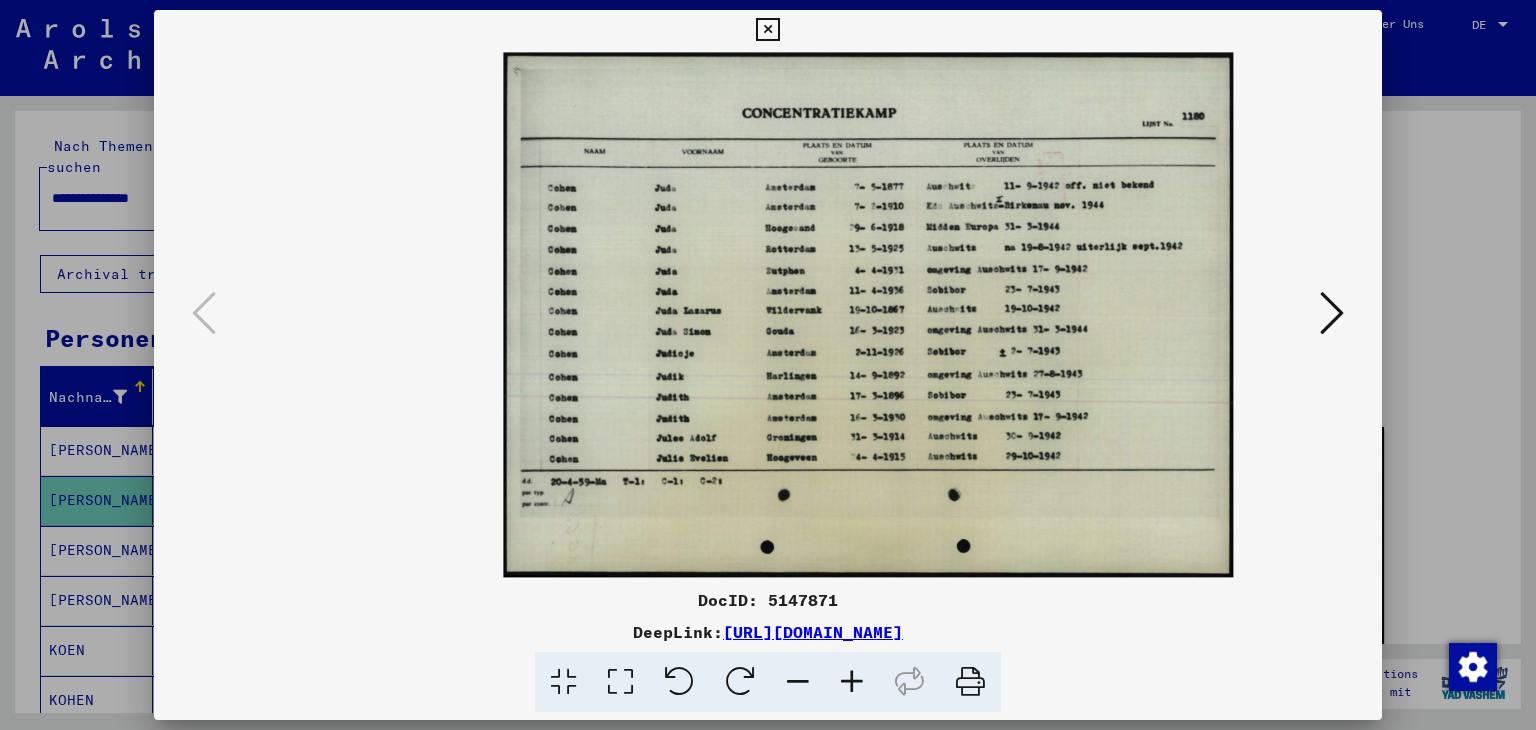 click at bounding box center [852, 682] 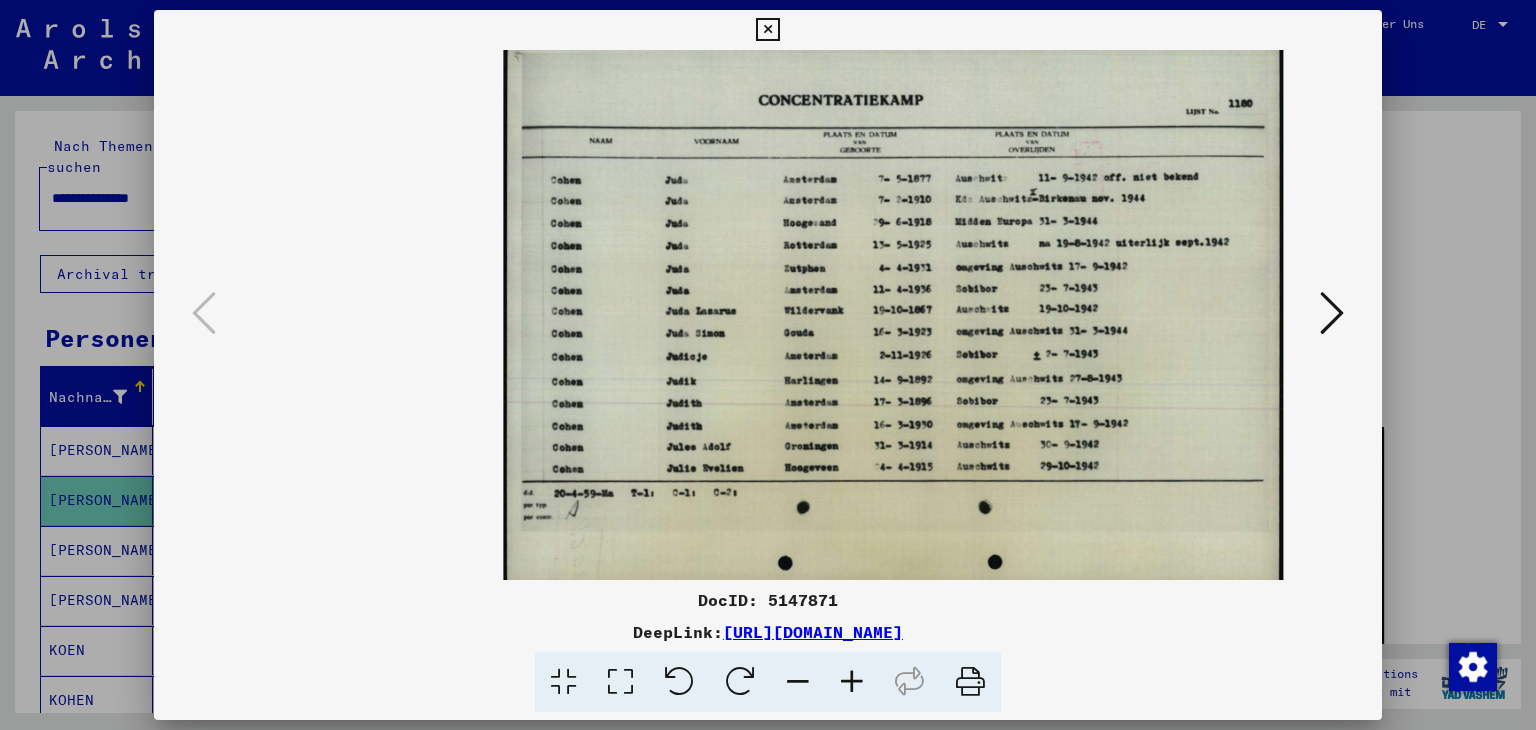 click at bounding box center [852, 682] 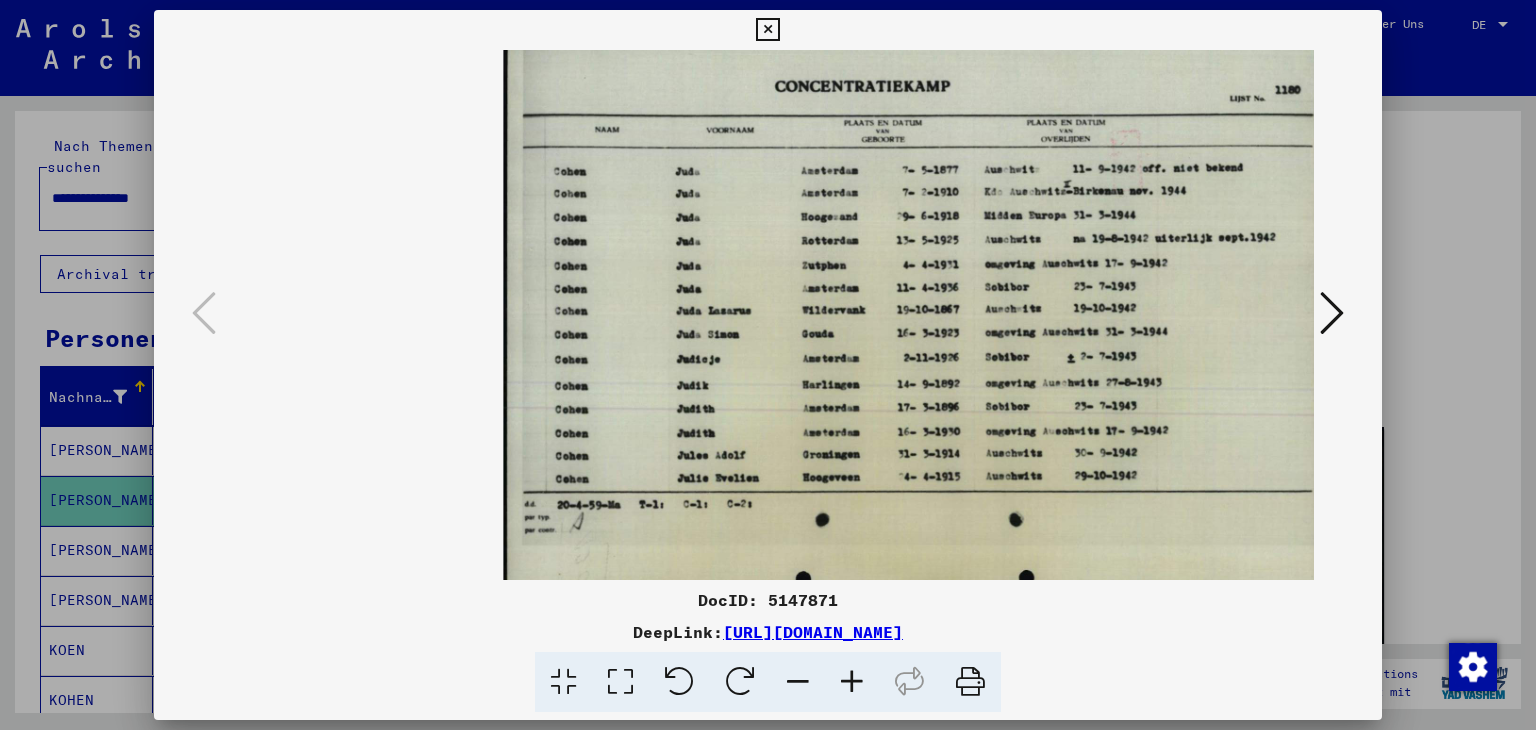 click at bounding box center [852, 682] 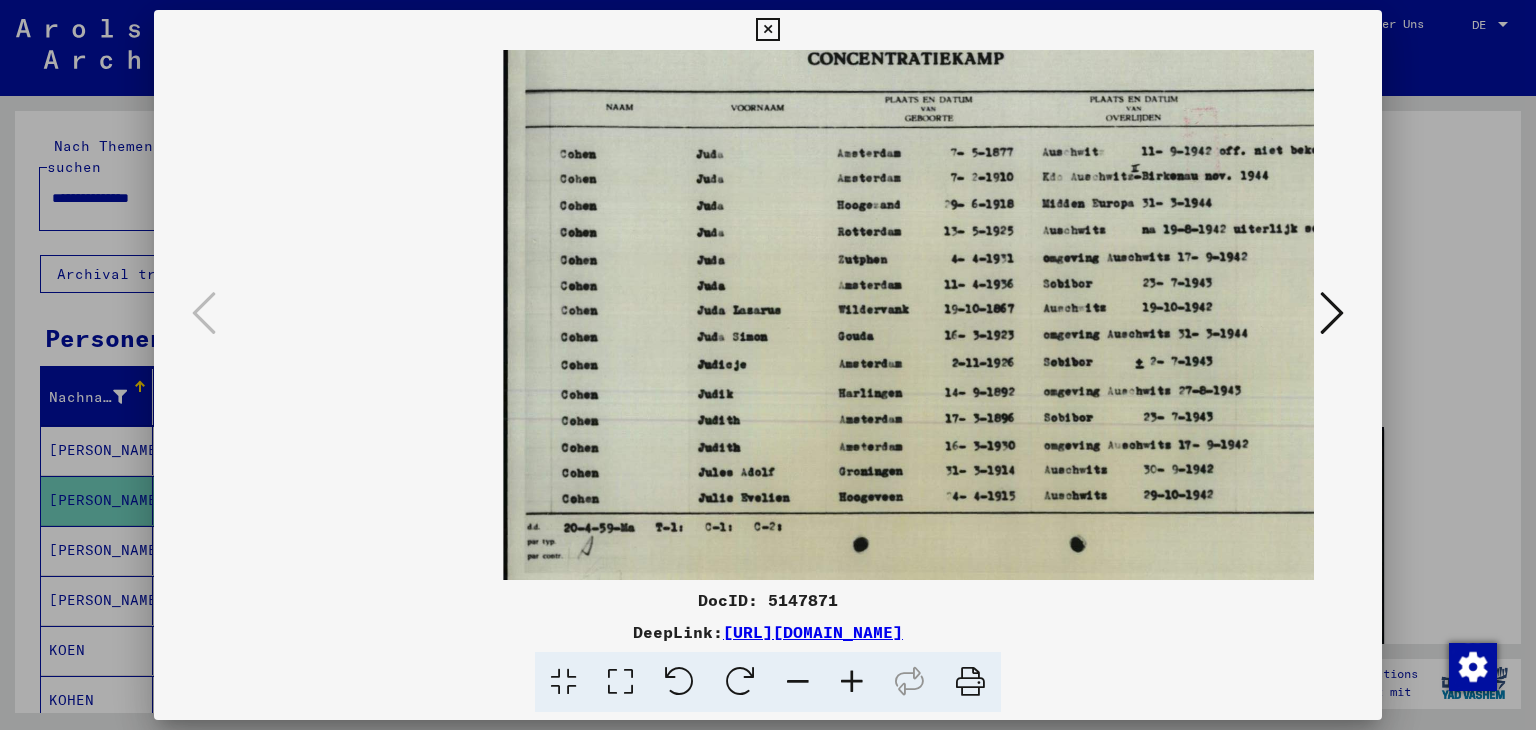 click at bounding box center [852, 682] 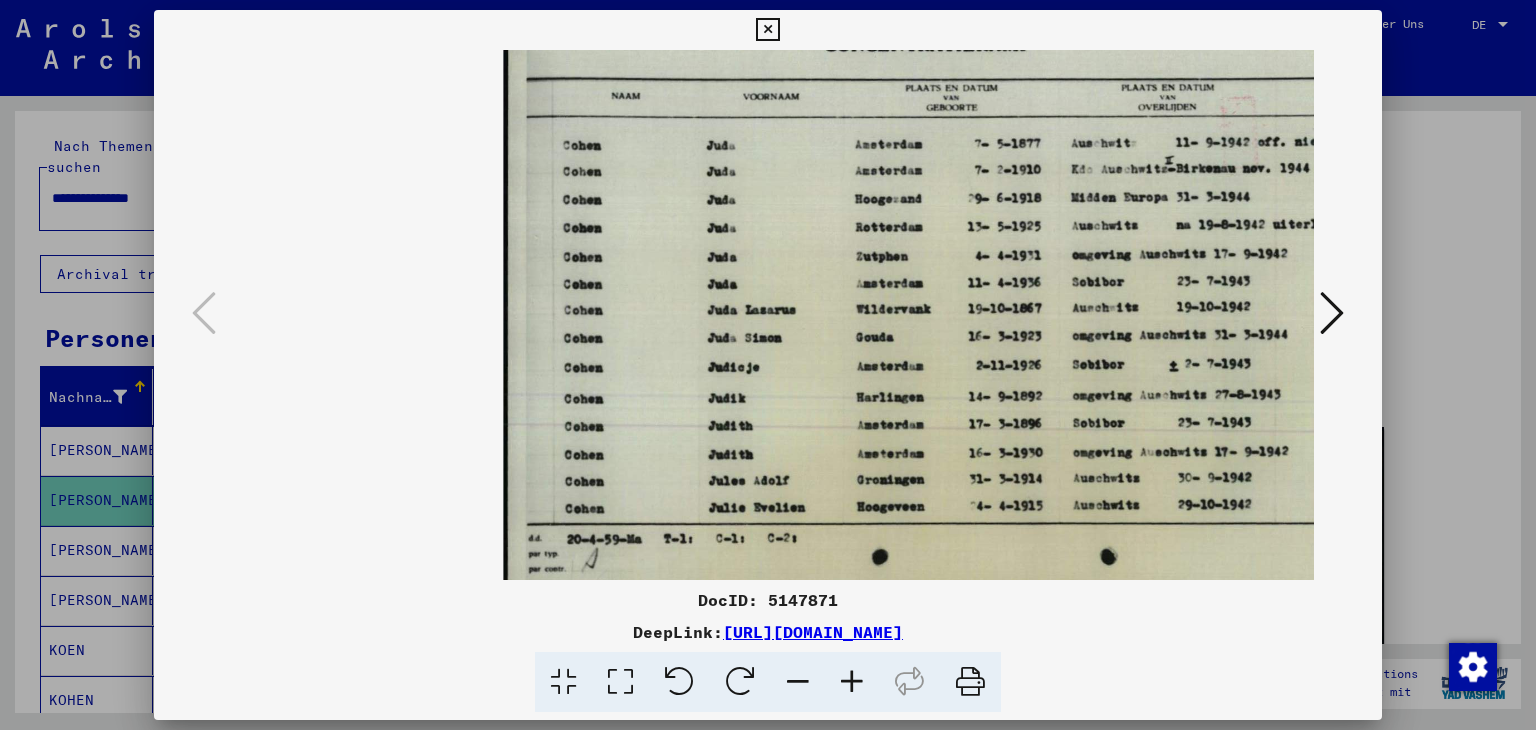 scroll, scrollTop: 0, scrollLeft: 168, axis: horizontal 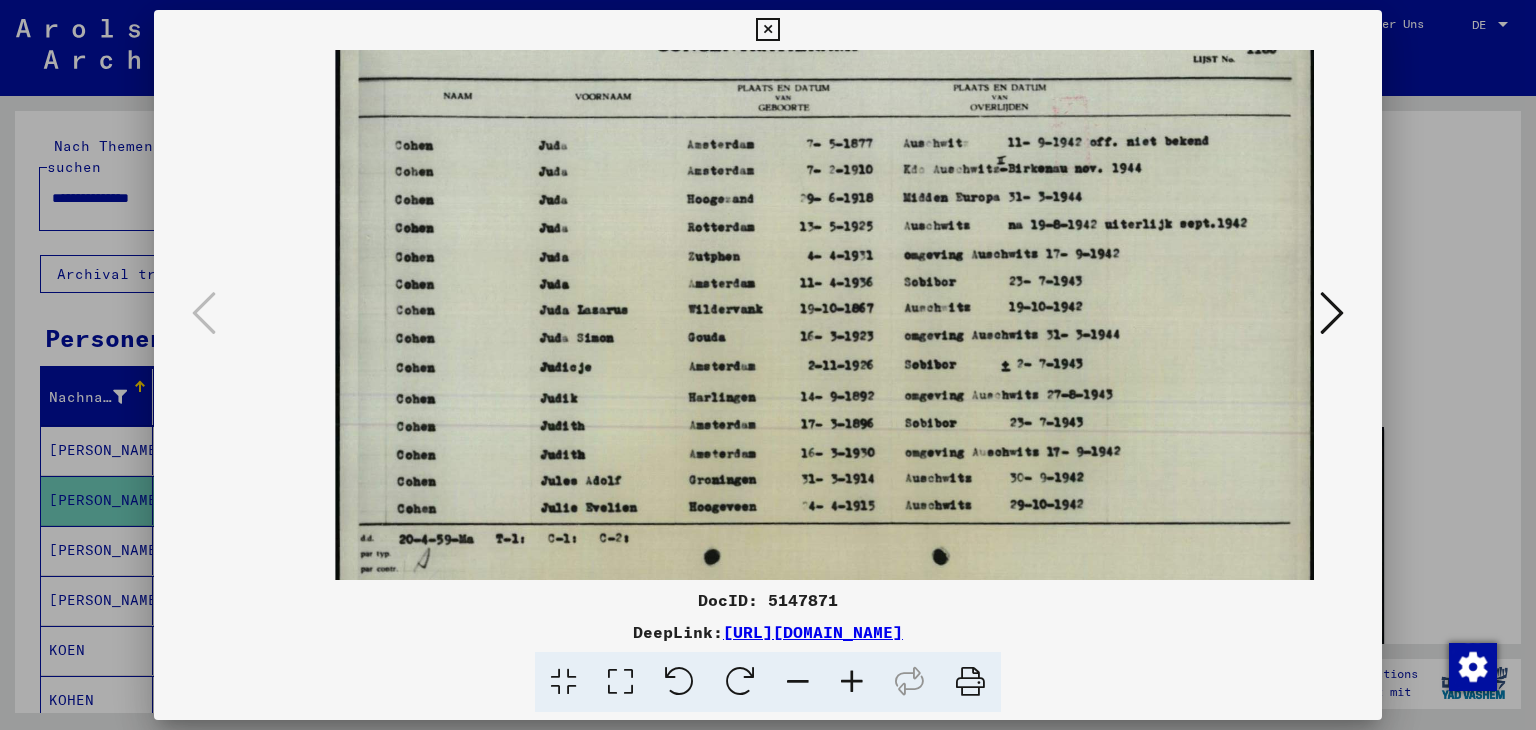 drag, startPoint x: 843, startPoint y: 237, endPoint x: 654, endPoint y: 252, distance: 189.5943 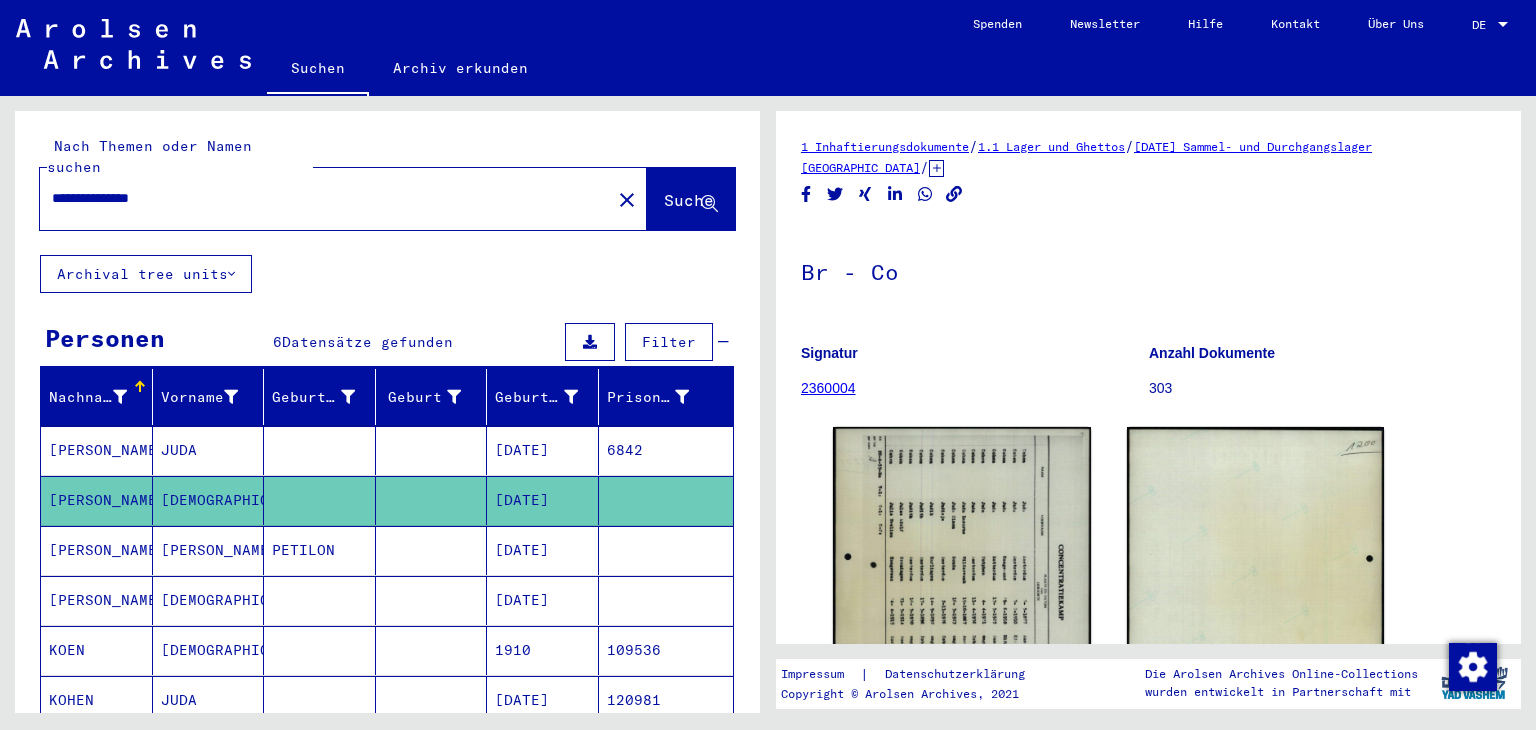 click on "[DEMOGRAPHIC_DATA]" at bounding box center (209, 650) 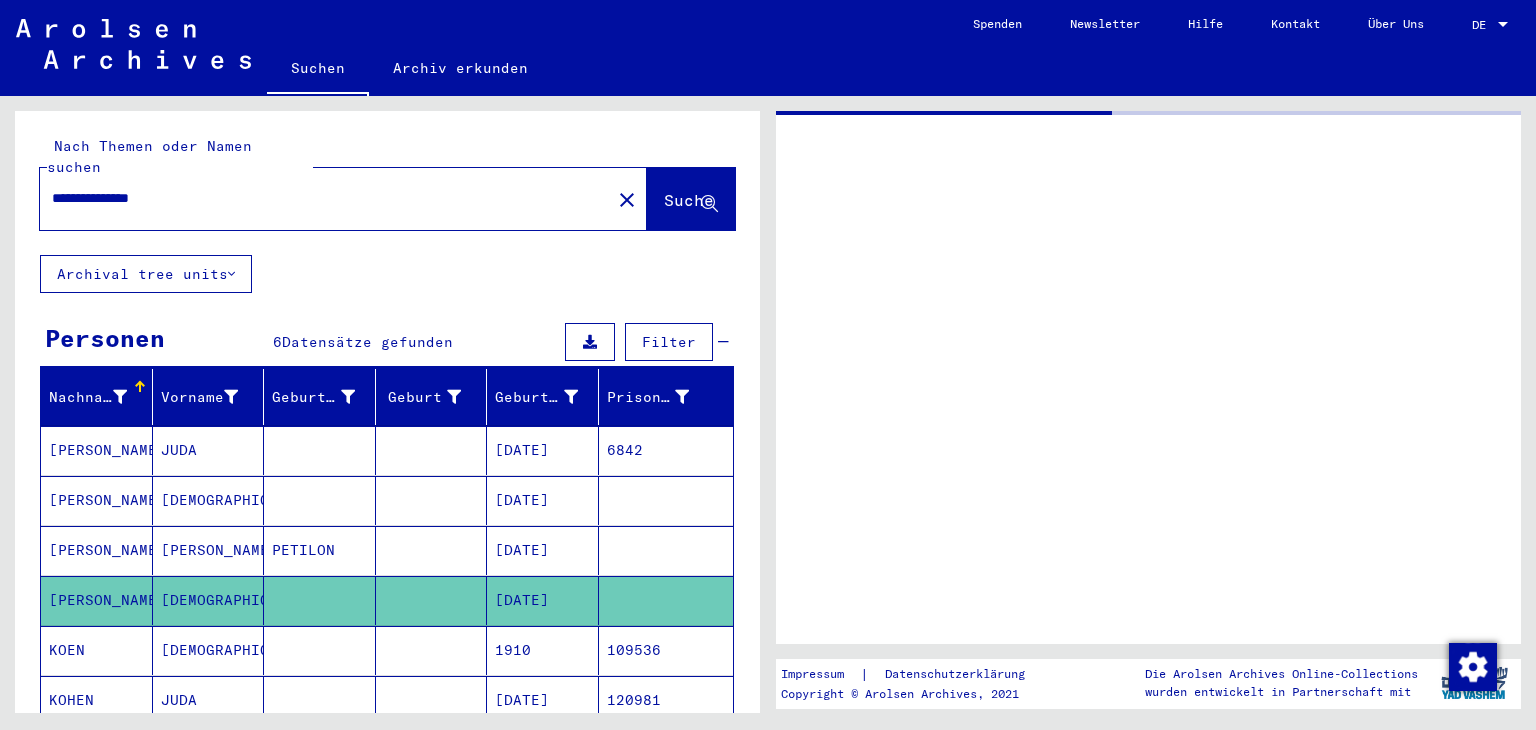 click on "[DEMOGRAPHIC_DATA]" 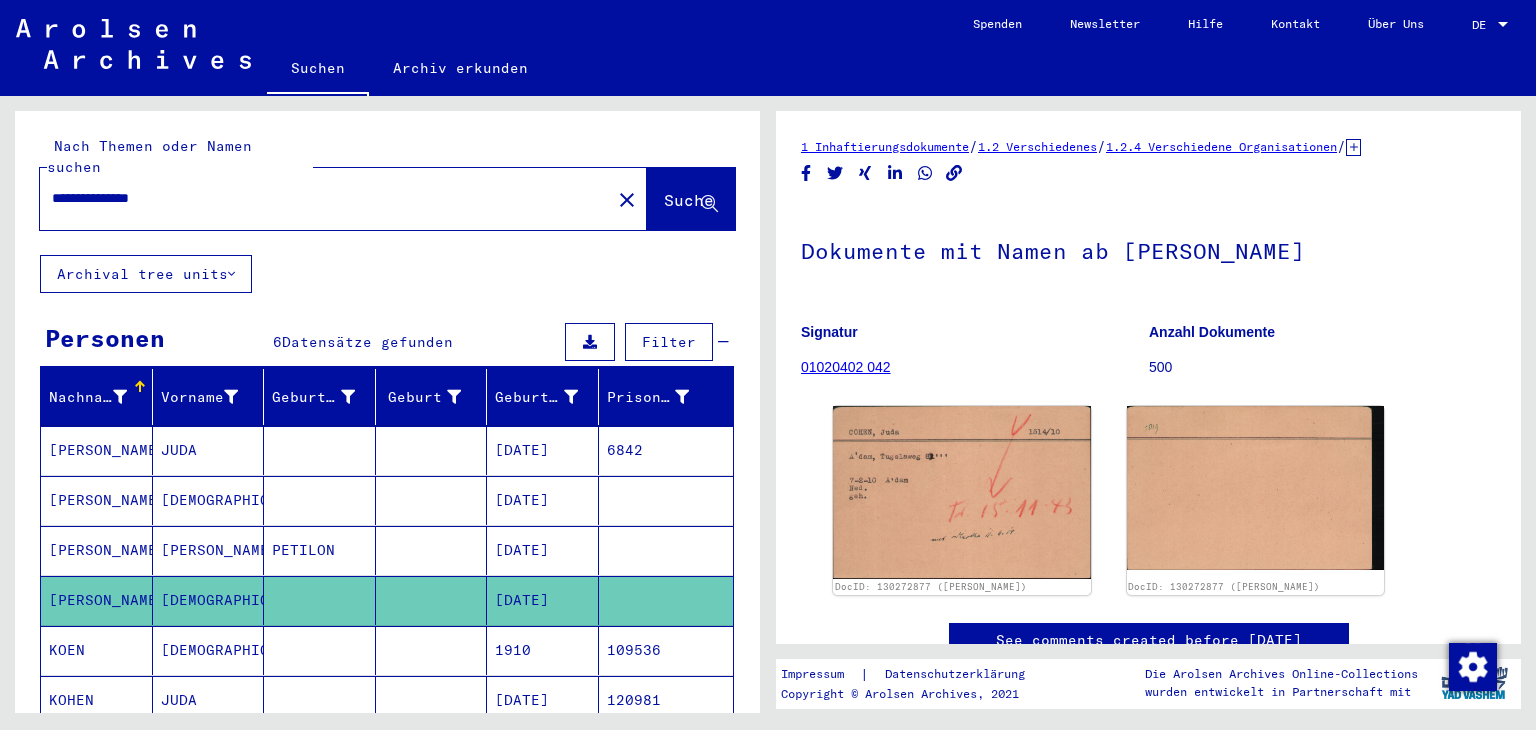scroll, scrollTop: 0, scrollLeft: 0, axis: both 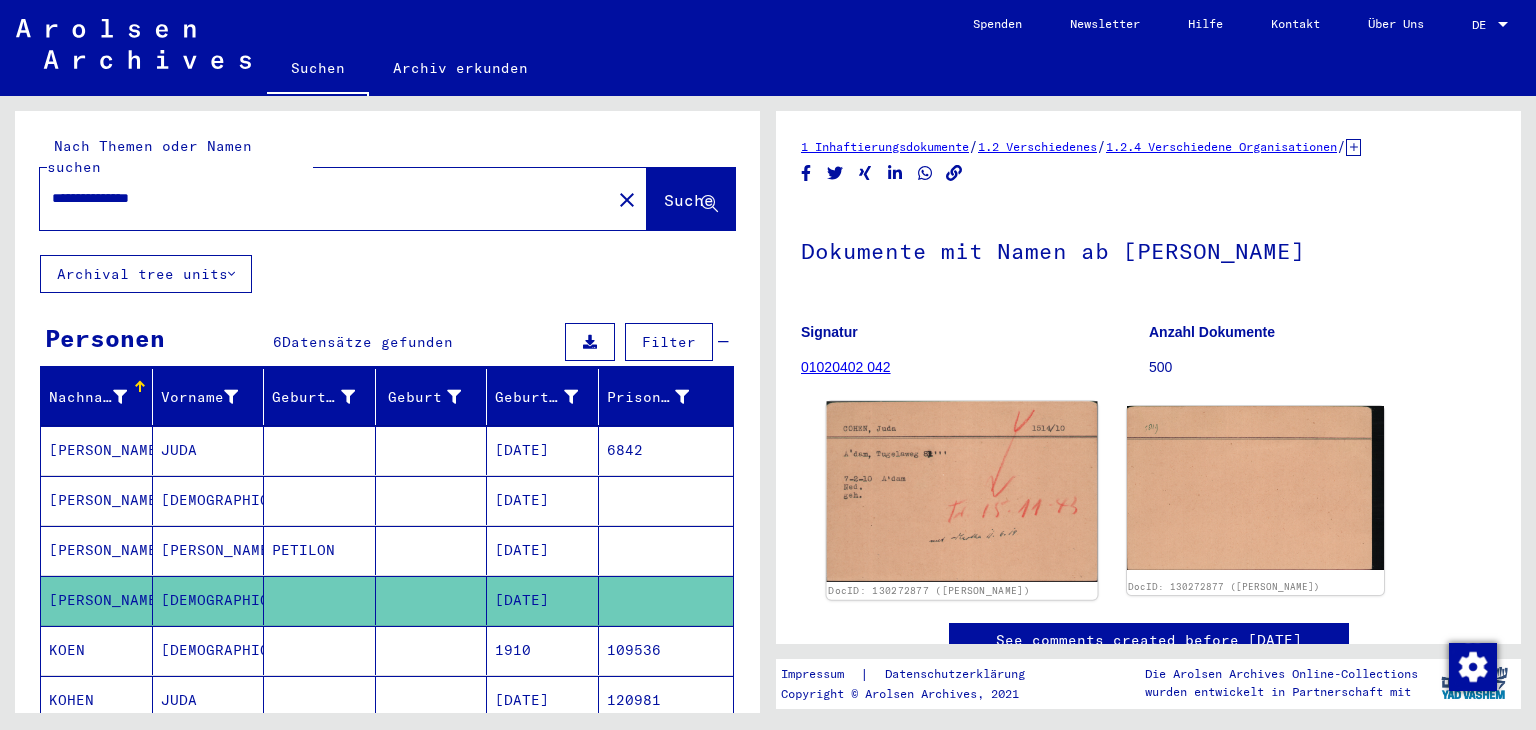 click 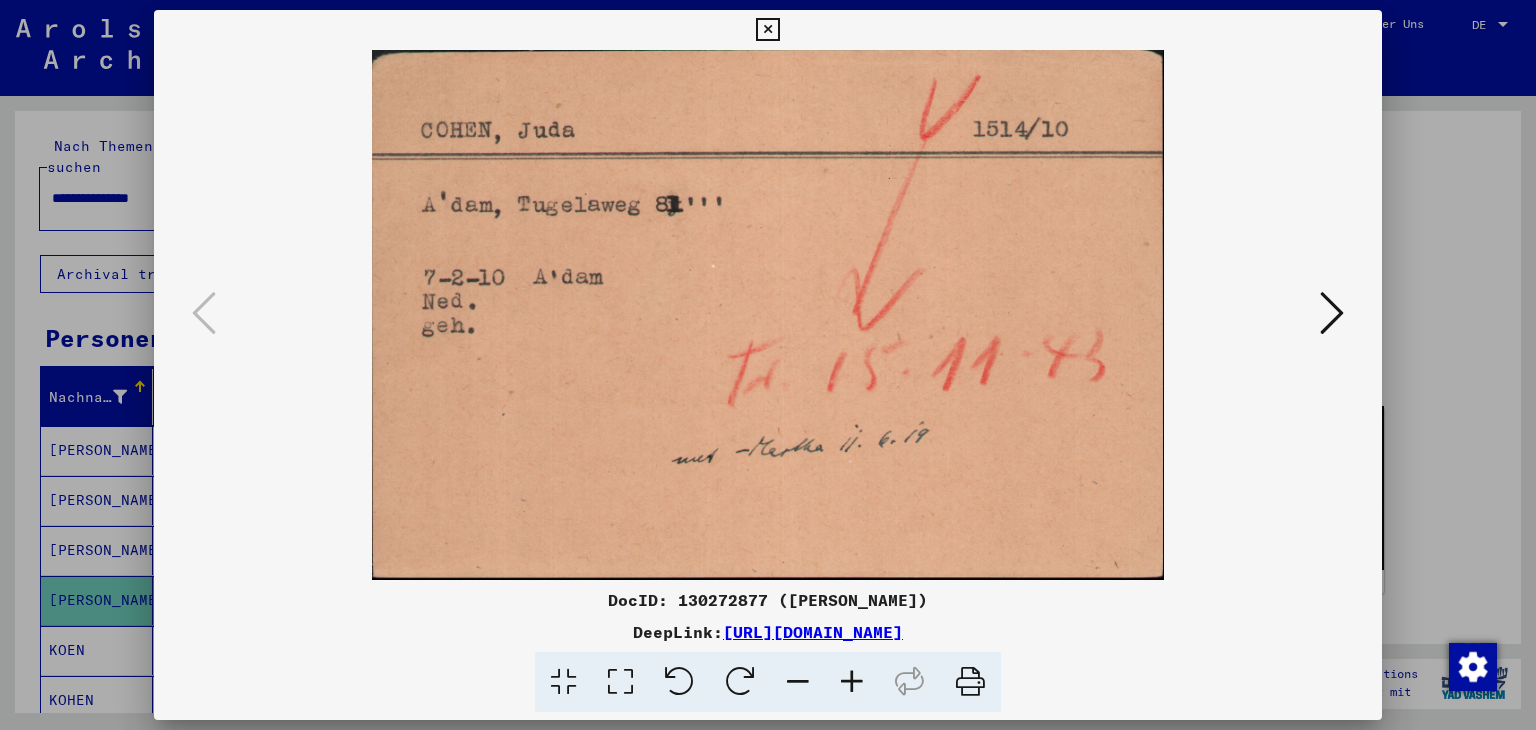click at bounding box center (1332, 313) 